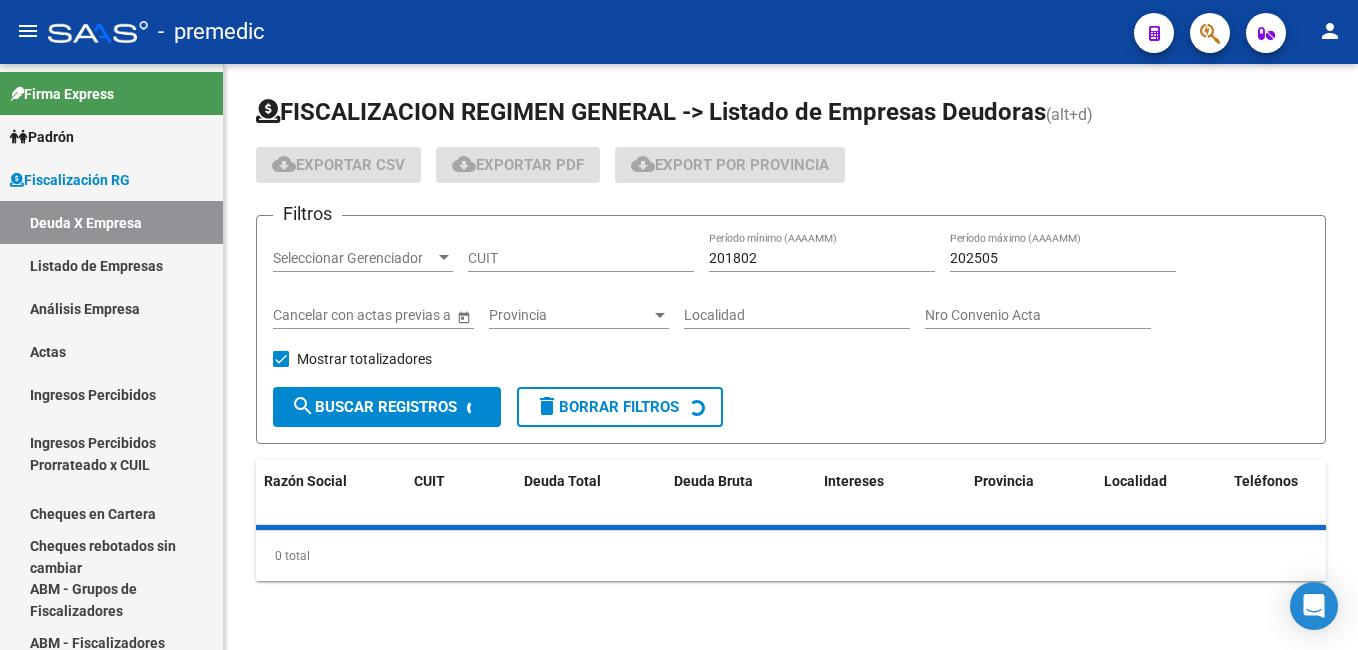 scroll, scrollTop: 0, scrollLeft: 0, axis: both 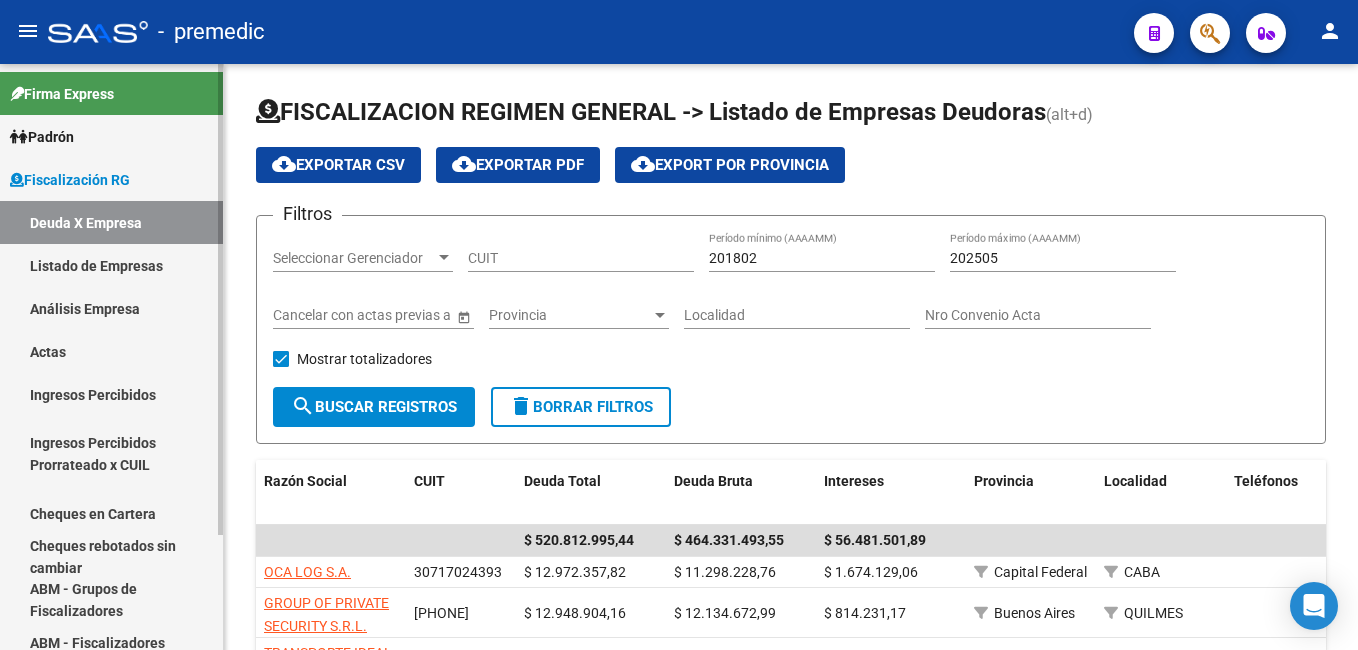 click on "Análisis Empresa" at bounding box center (111, 308) 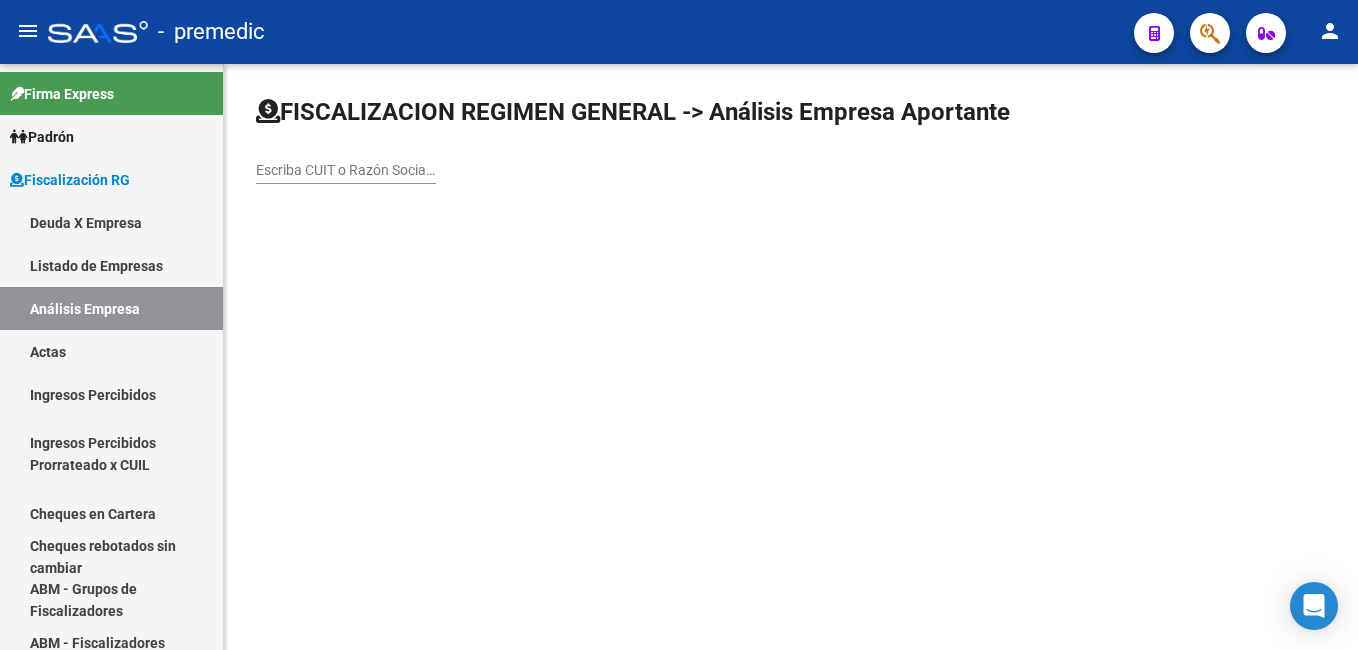 drag, startPoint x: 333, startPoint y: 170, endPoint x: 346, endPoint y: 165, distance: 13.928389 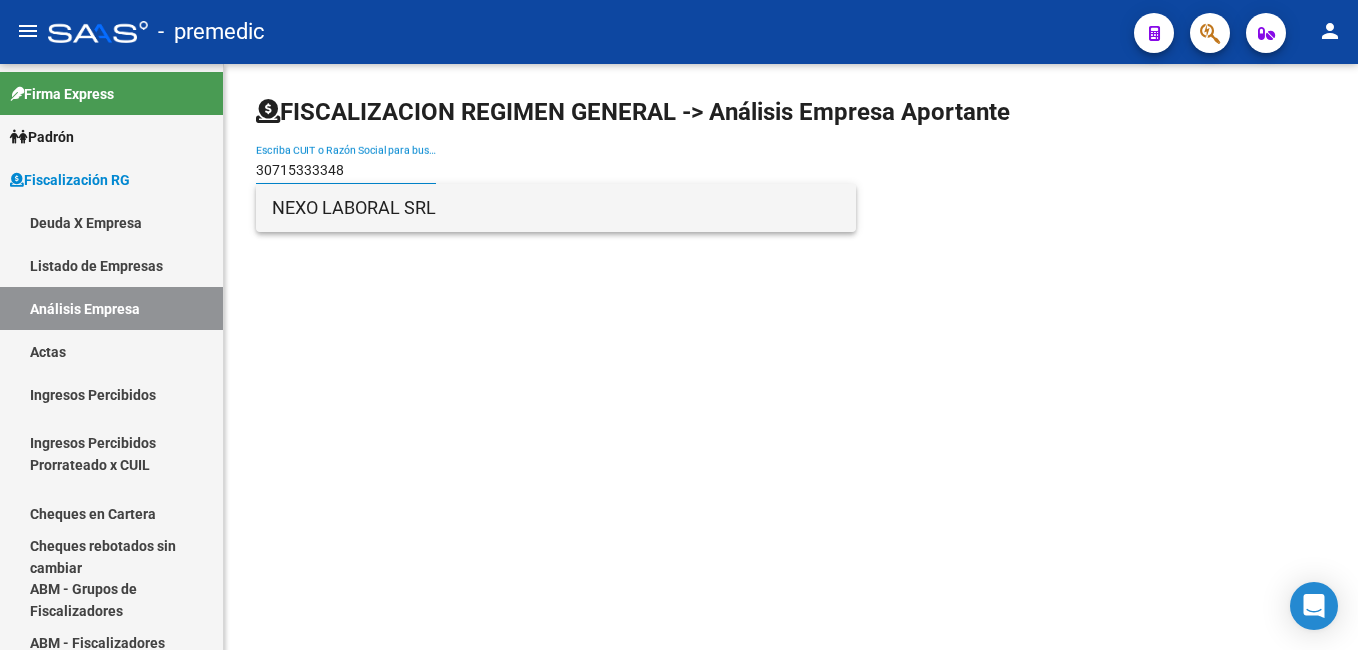 type on "30715333348" 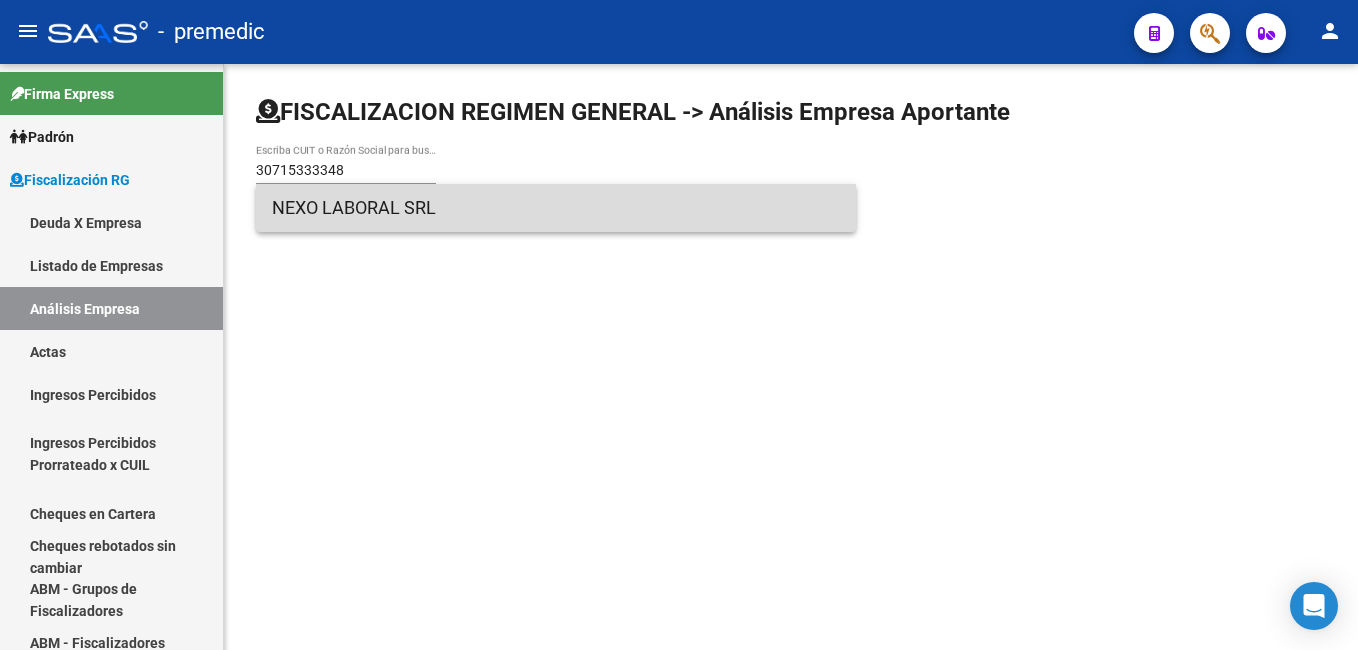 click on "NEXO LABORAL SRL" at bounding box center [556, 208] 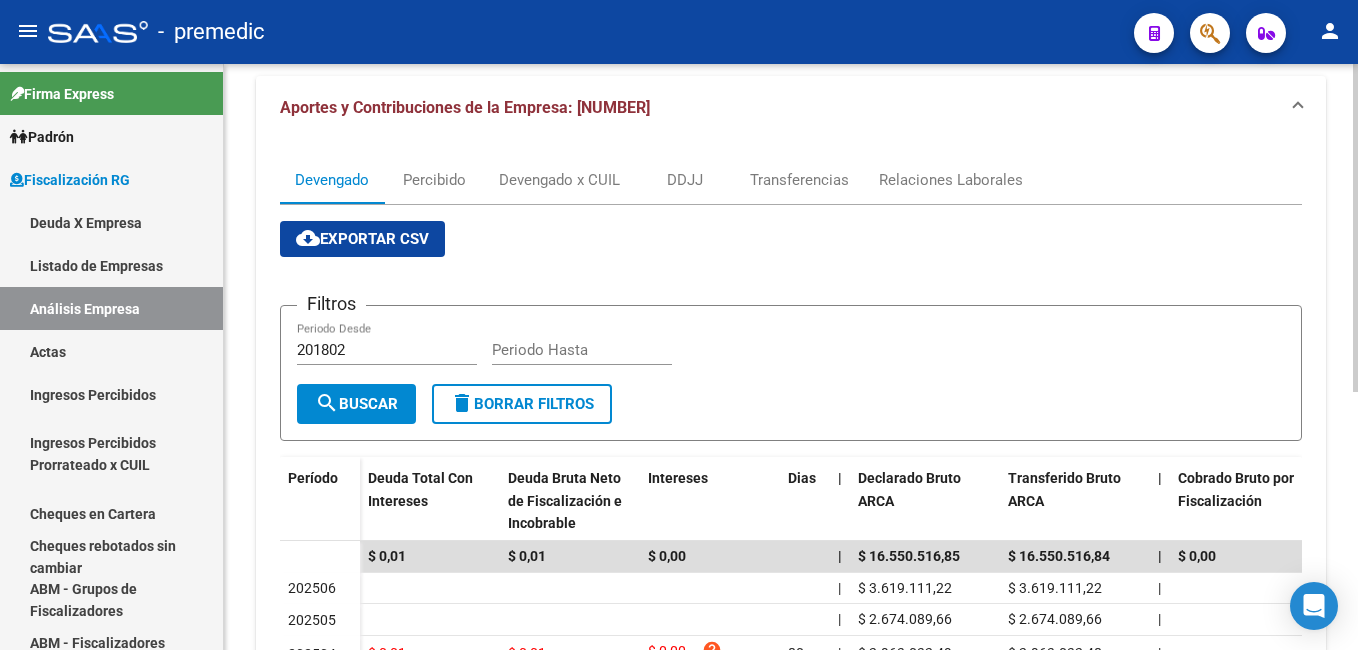 scroll, scrollTop: 200, scrollLeft: 0, axis: vertical 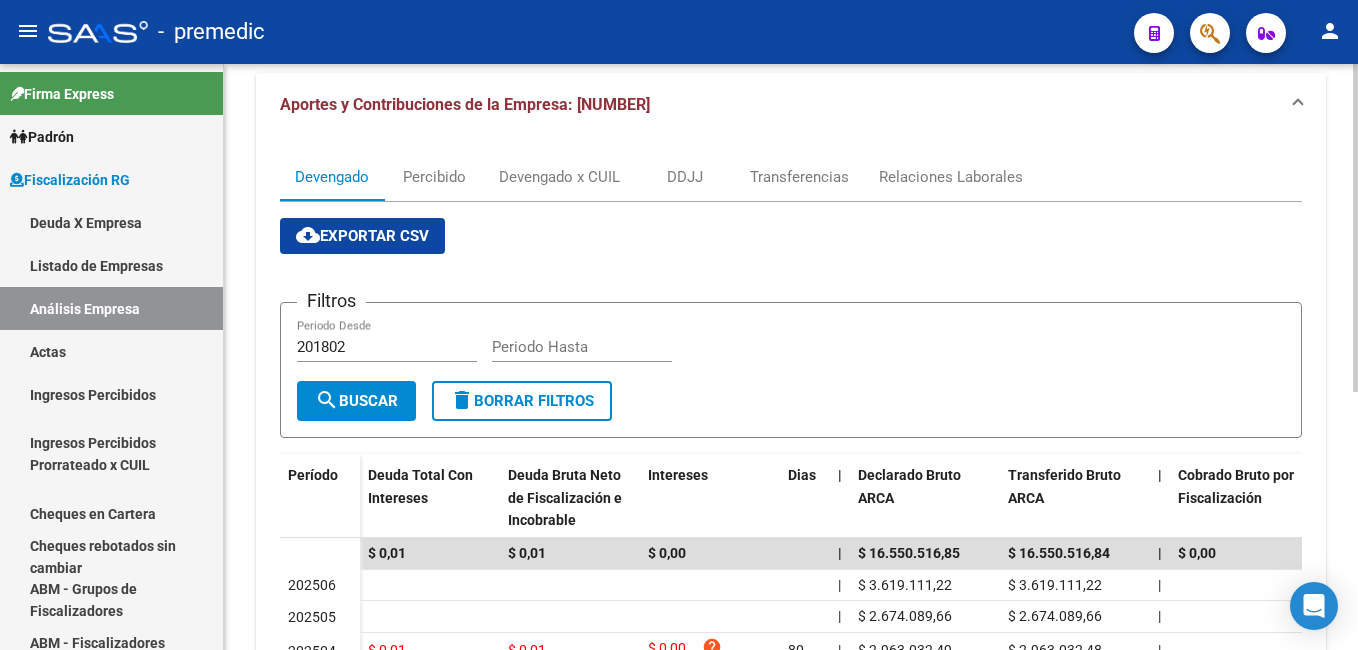 click on "201802" at bounding box center (387, 347) 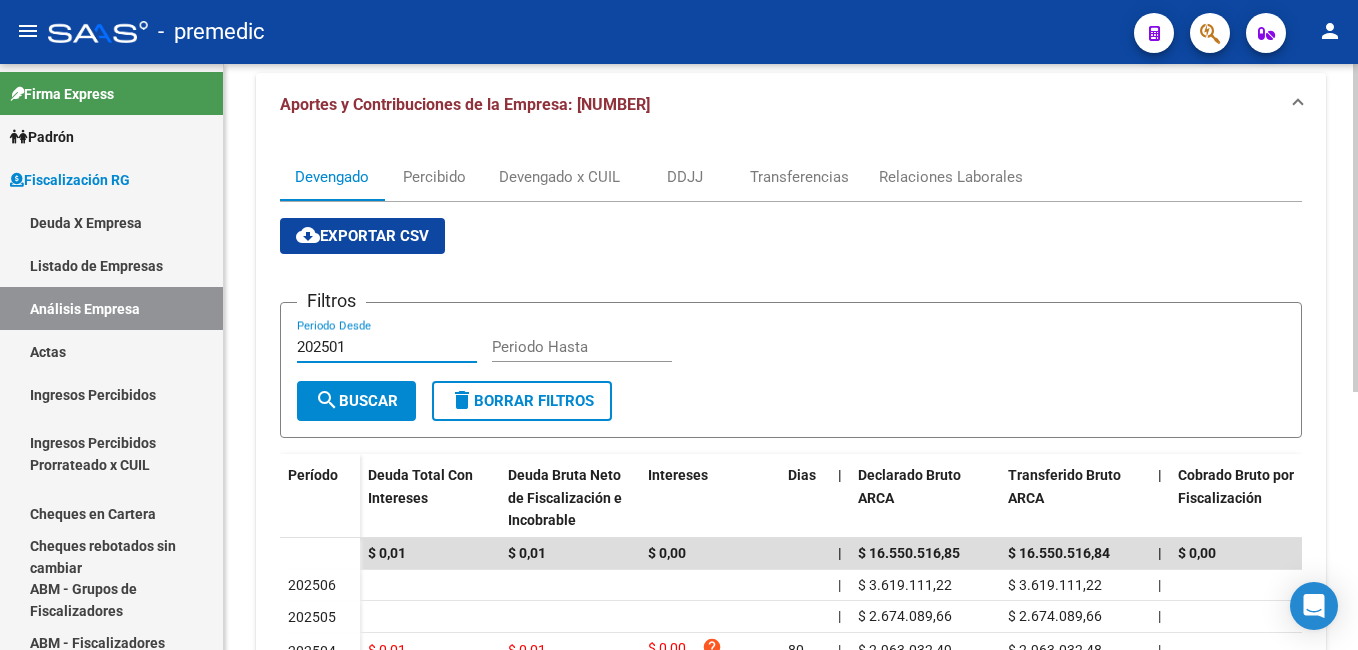 type on "202501" 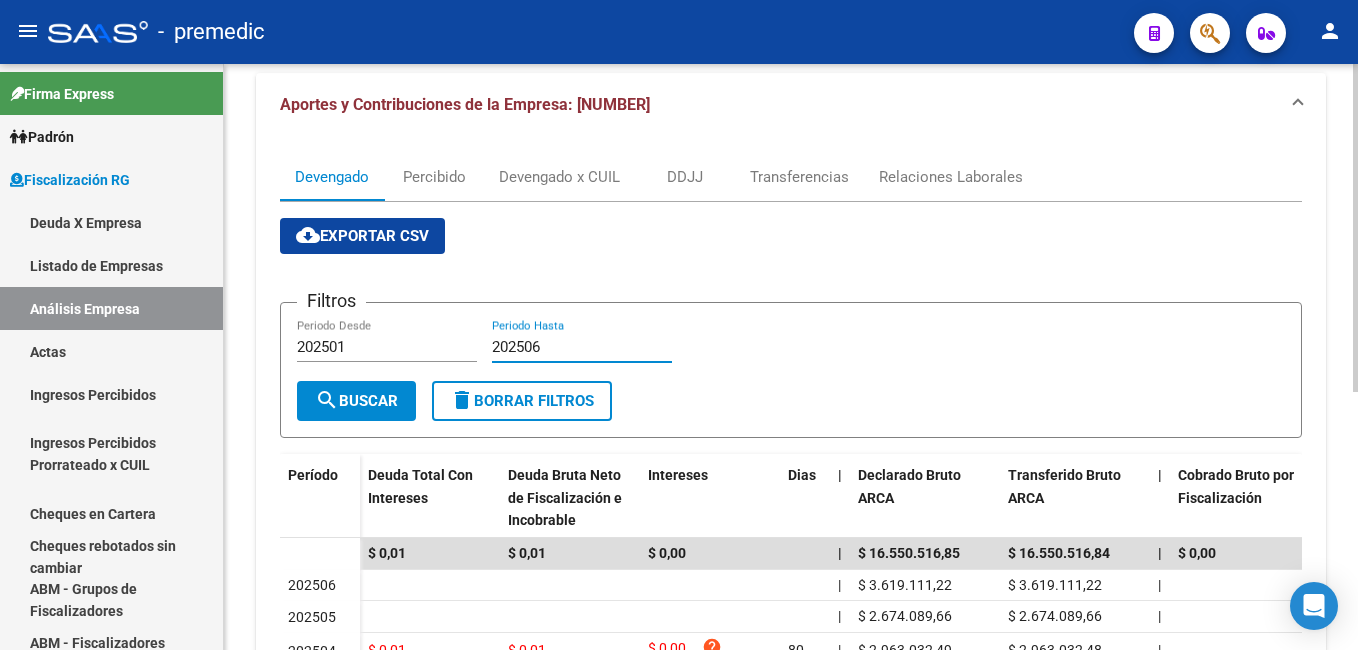 type on "202506" 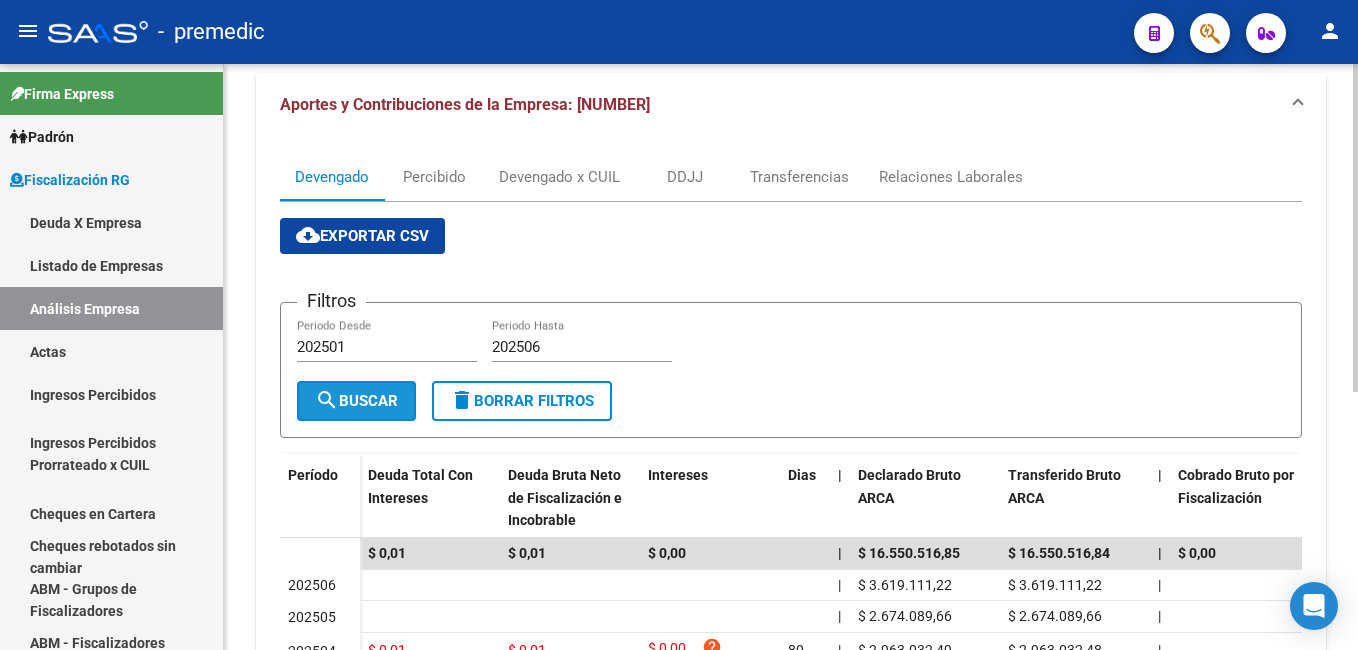 click on "search  Buscar" at bounding box center [356, 401] 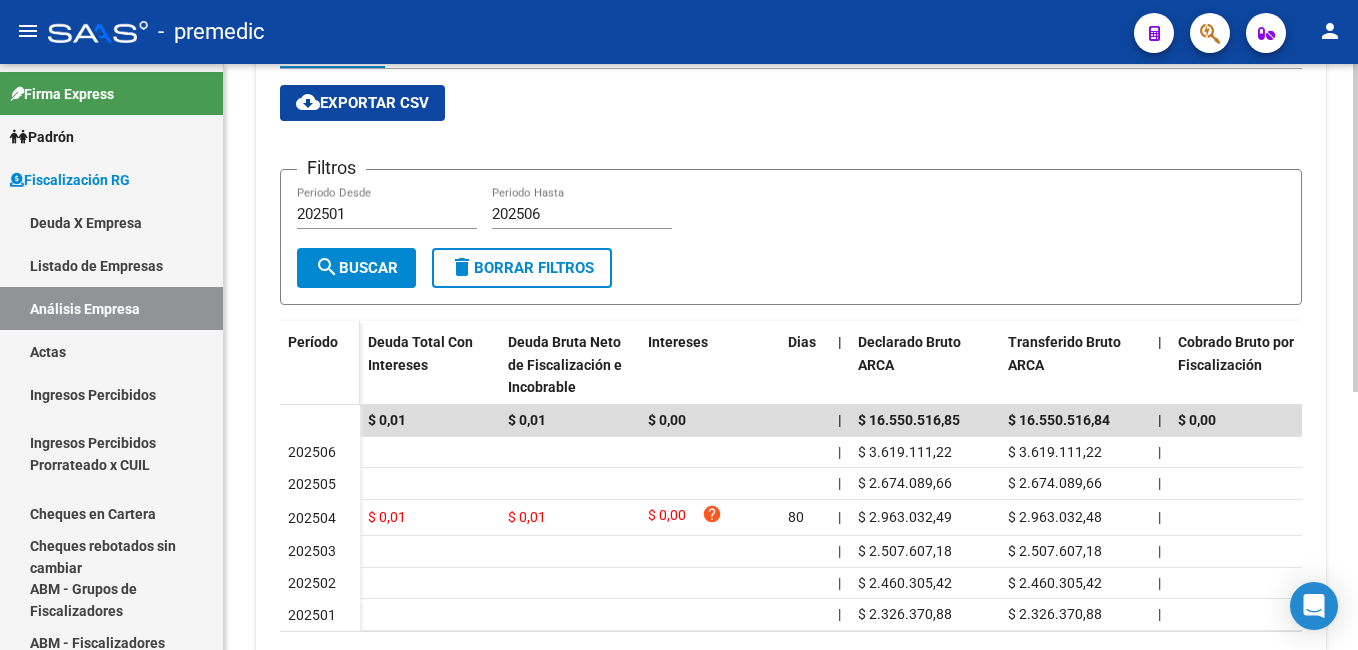 scroll, scrollTop: 361, scrollLeft: 0, axis: vertical 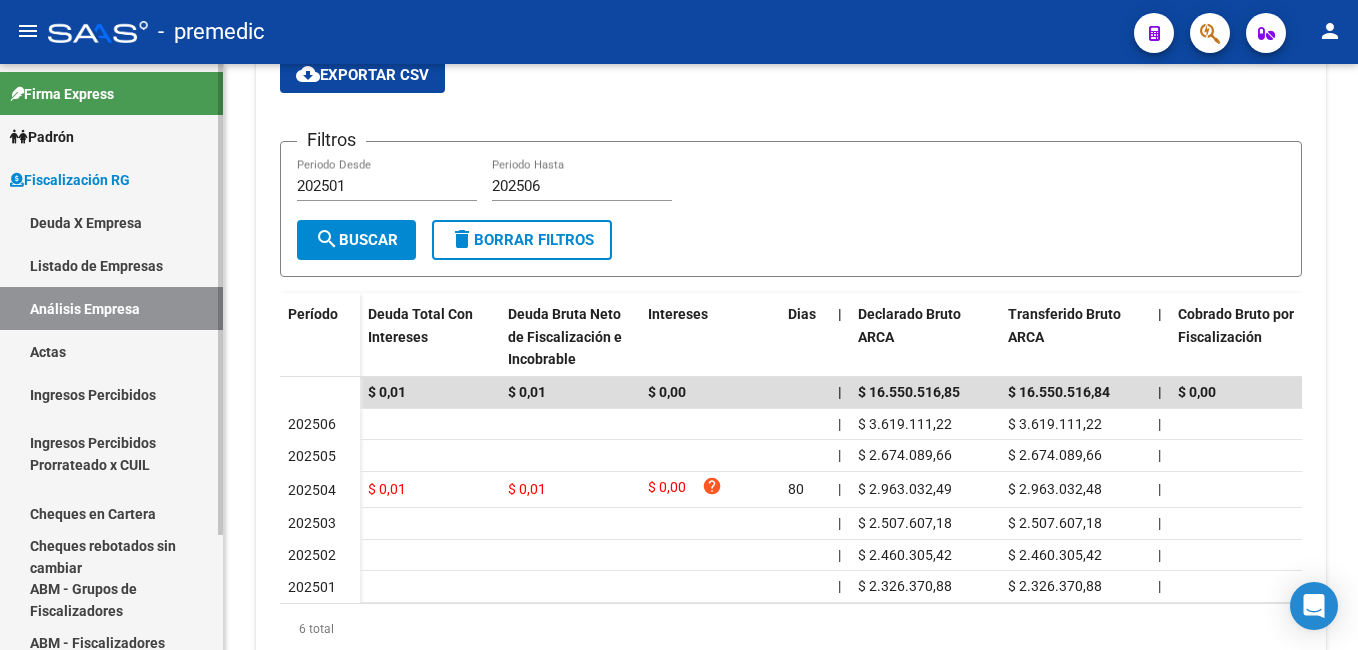 click on "Deuda X Empresa" at bounding box center [111, 222] 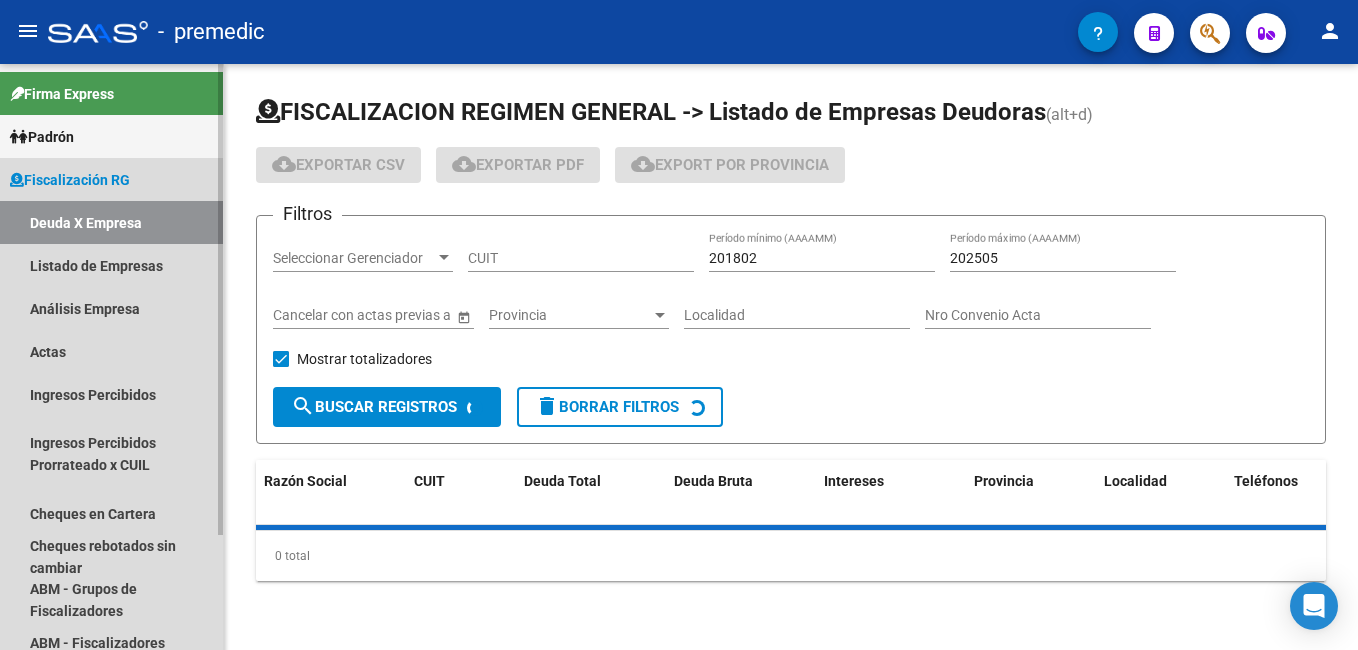 scroll, scrollTop: 0, scrollLeft: 0, axis: both 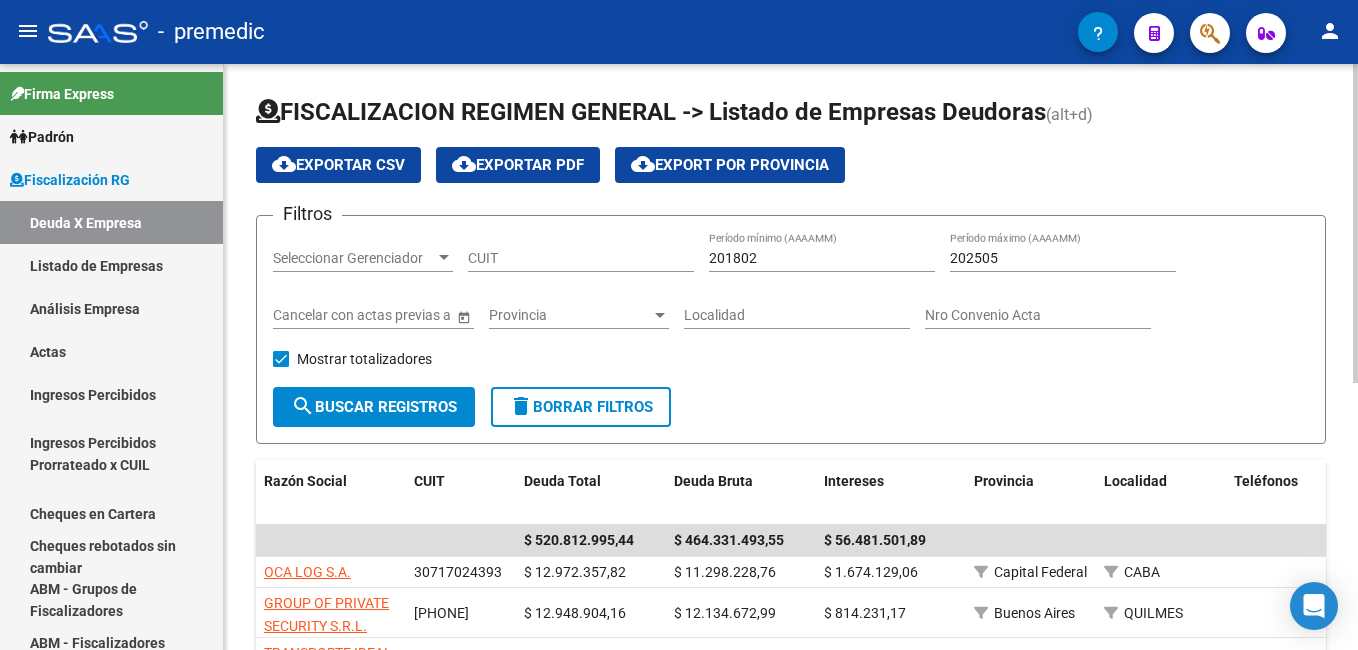 click on "201802" at bounding box center [822, 258] 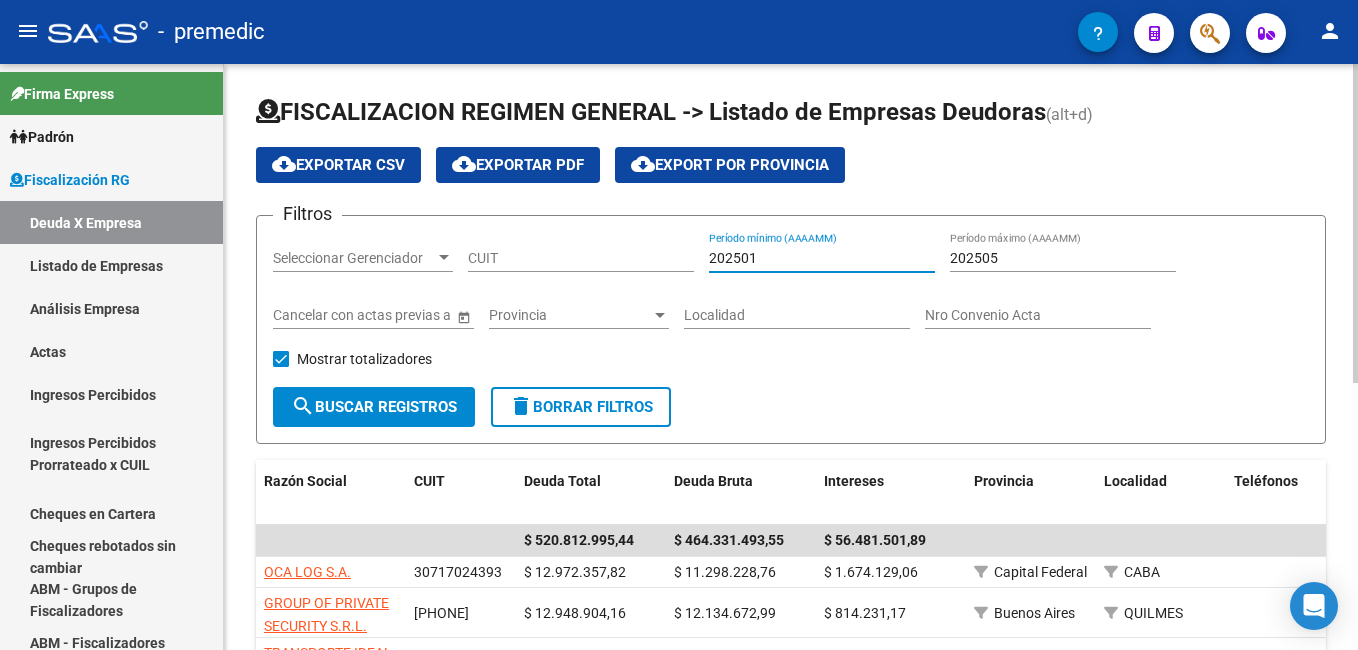 type on "202501" 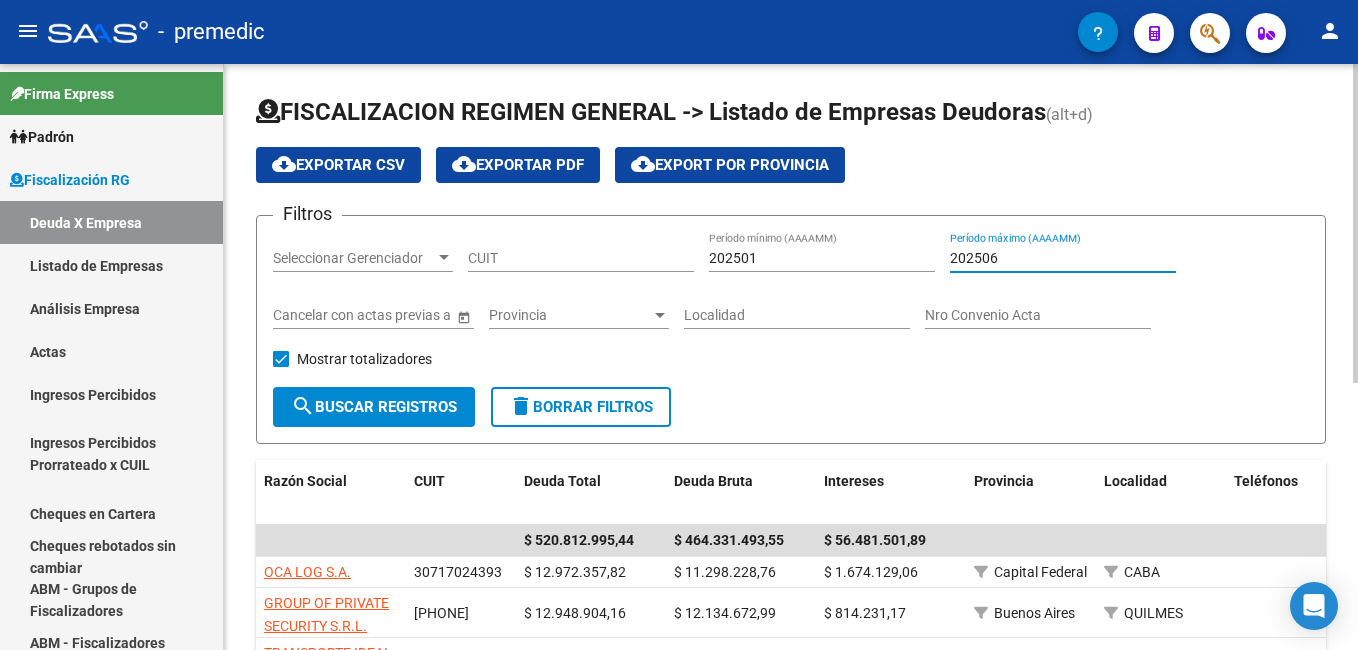 type on "202506" 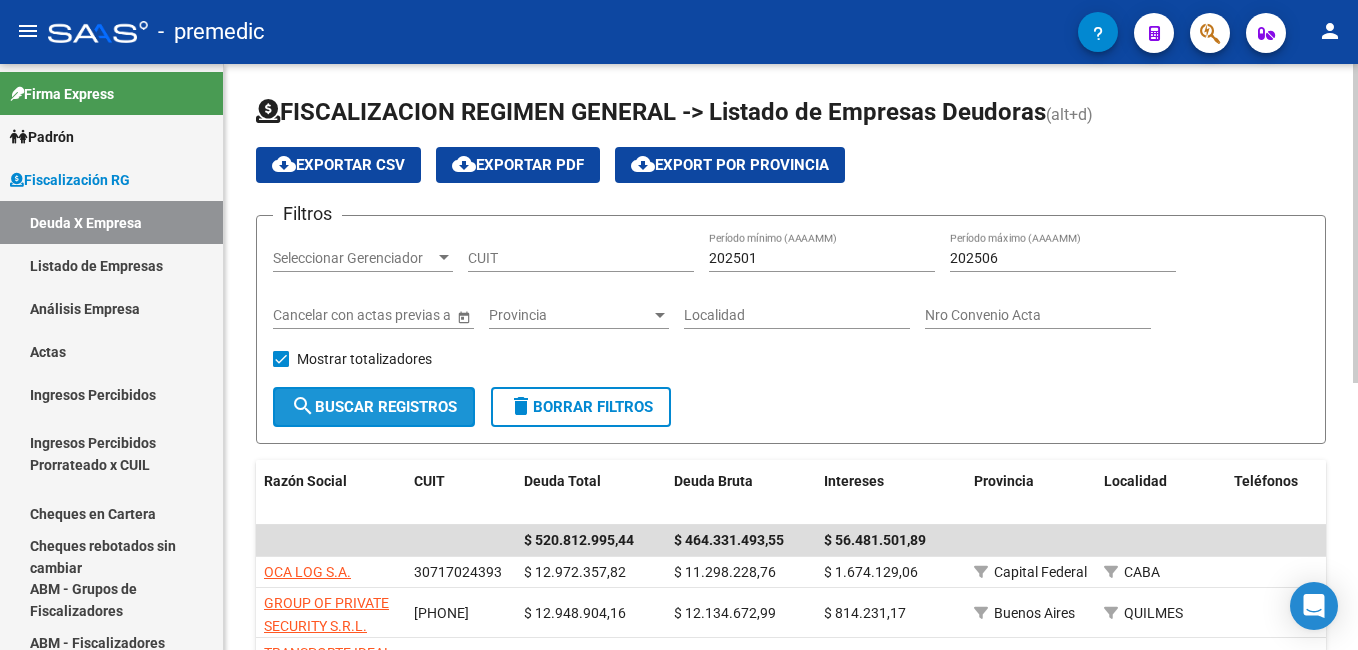 click on "search  Buscar Registros" 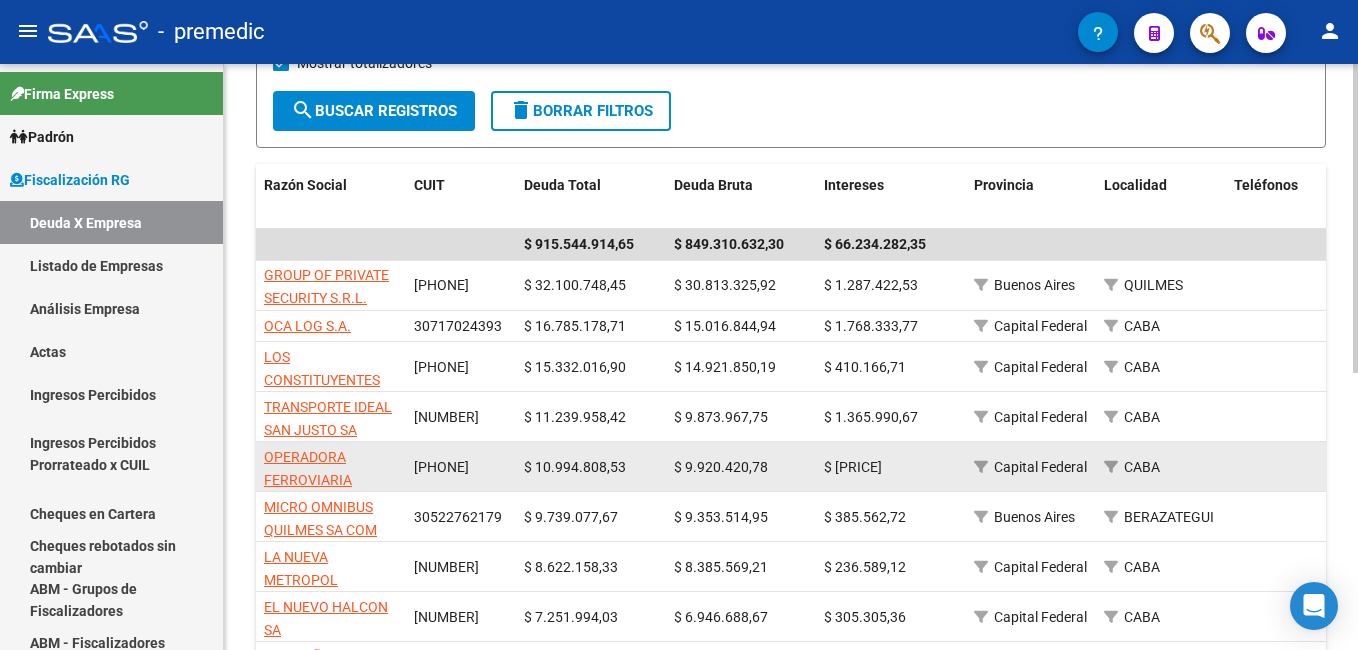 scroll, scrollTop: 300, scrollLeft: 0, axis: vertical 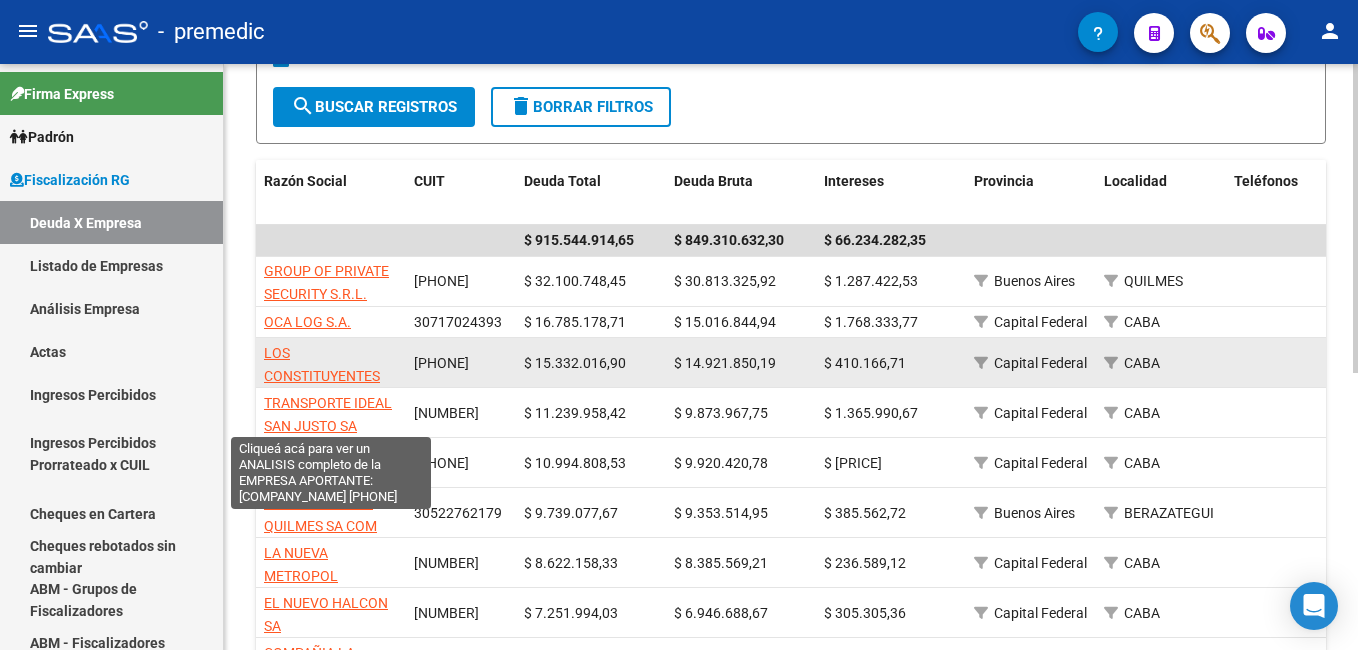 click on "LOS CONSTITUYENTES SOCIEDAD ANONIMA DE TRANSPORTES" 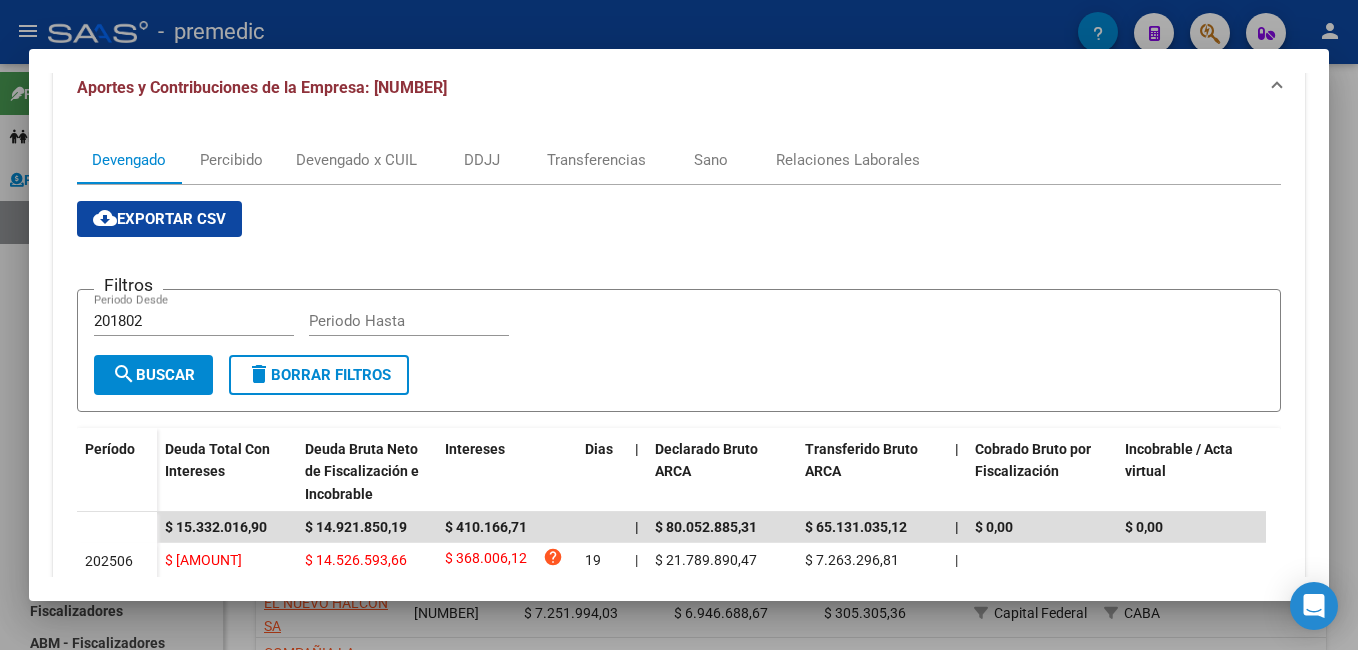 scroll, scrollTop: 0, scrollLeft: 0, axis: both 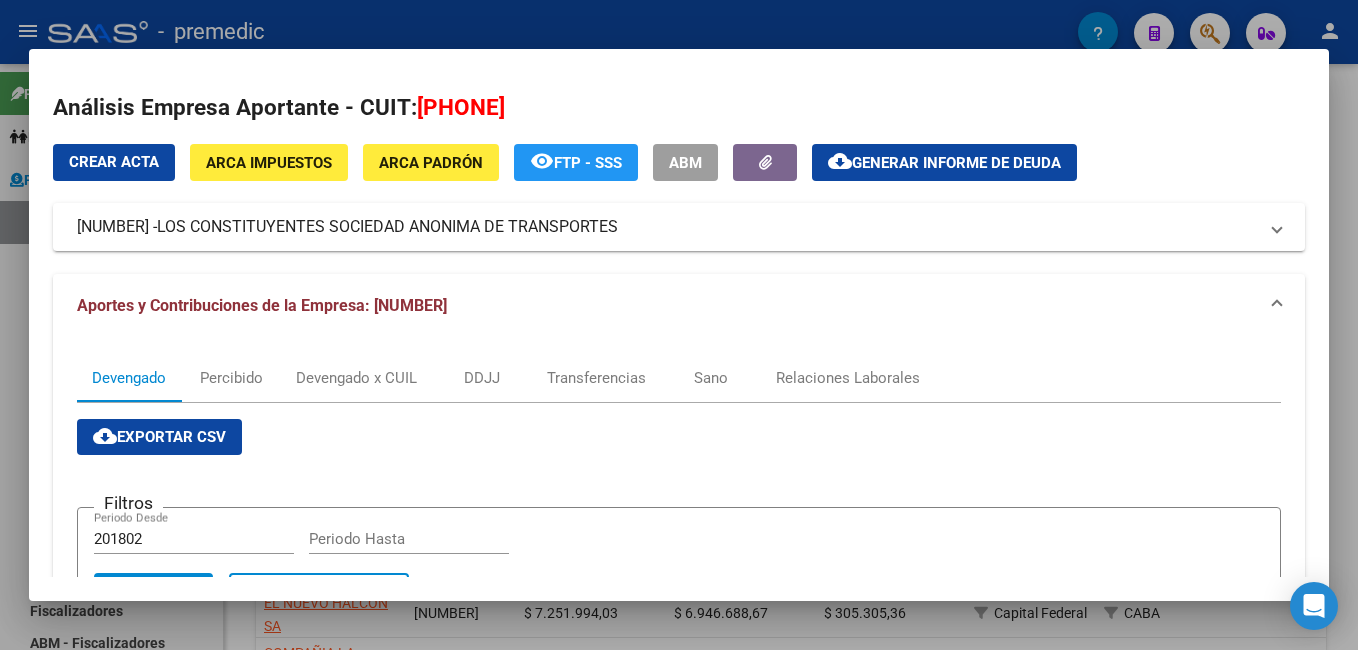 click at bounding box center (679, 325) 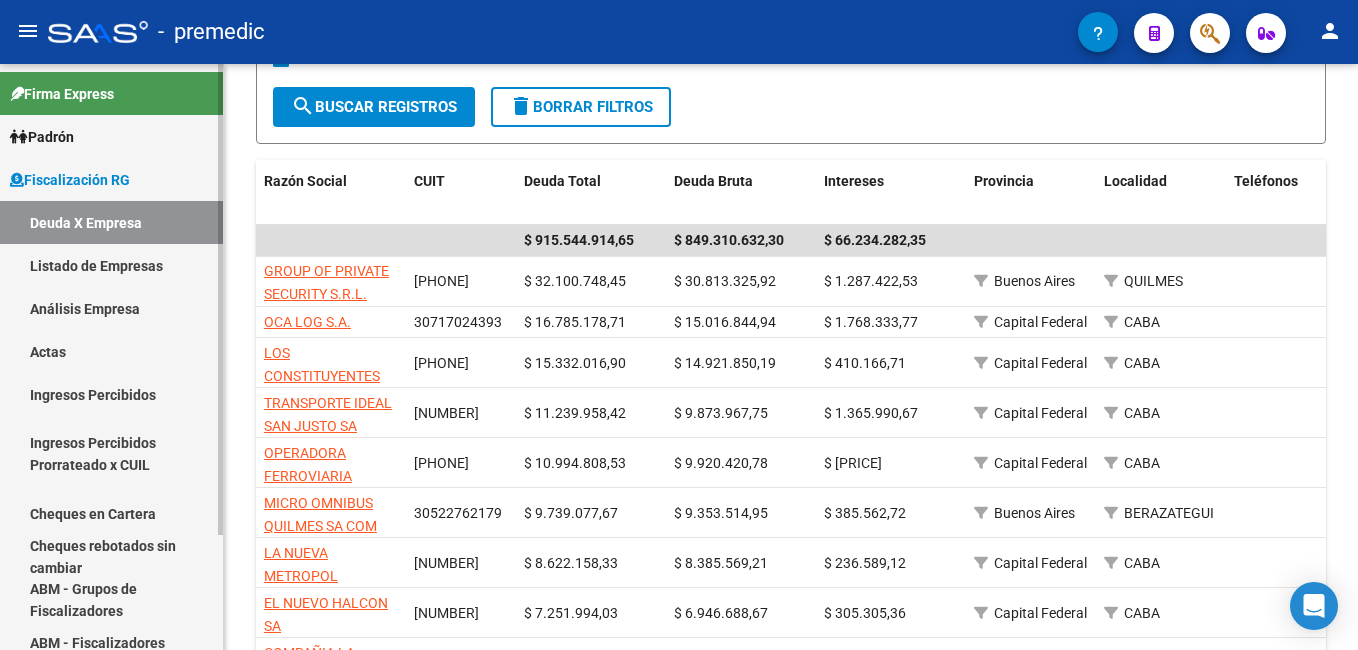 click on "Actas" at bounding box center [111, 351] 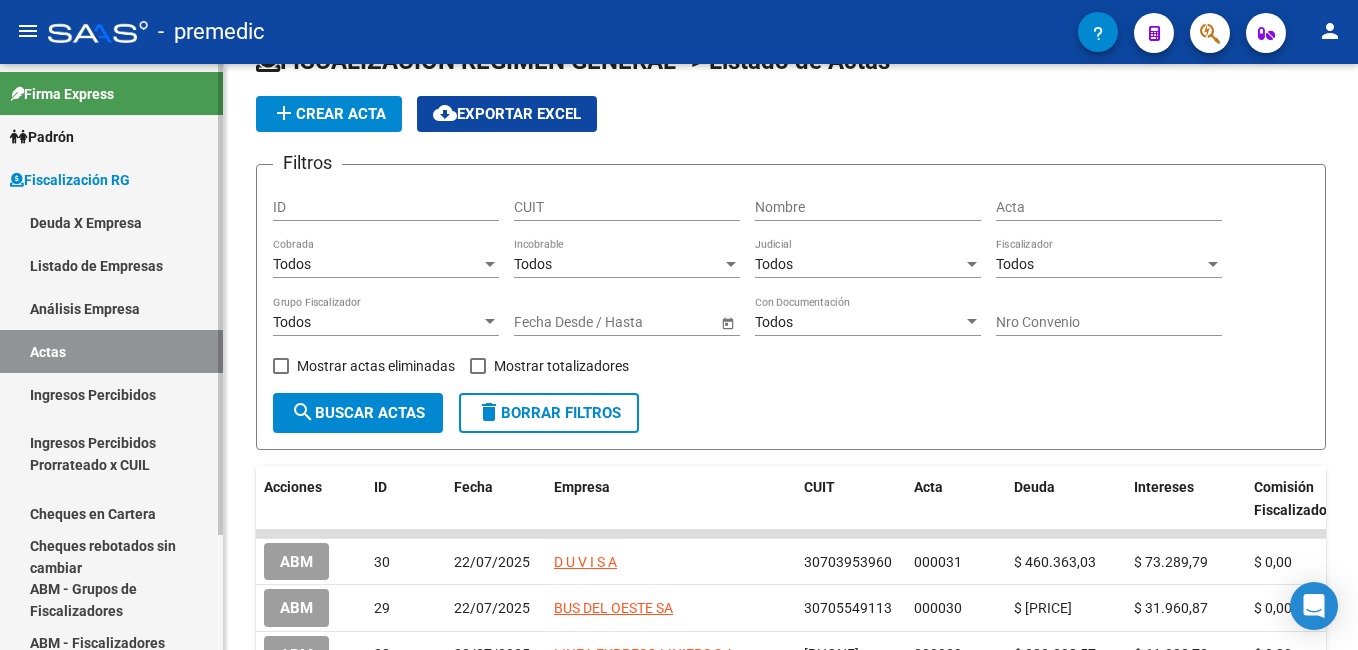 scroll, scrollTop: 300, scrollLeft: 0, axis: vertical 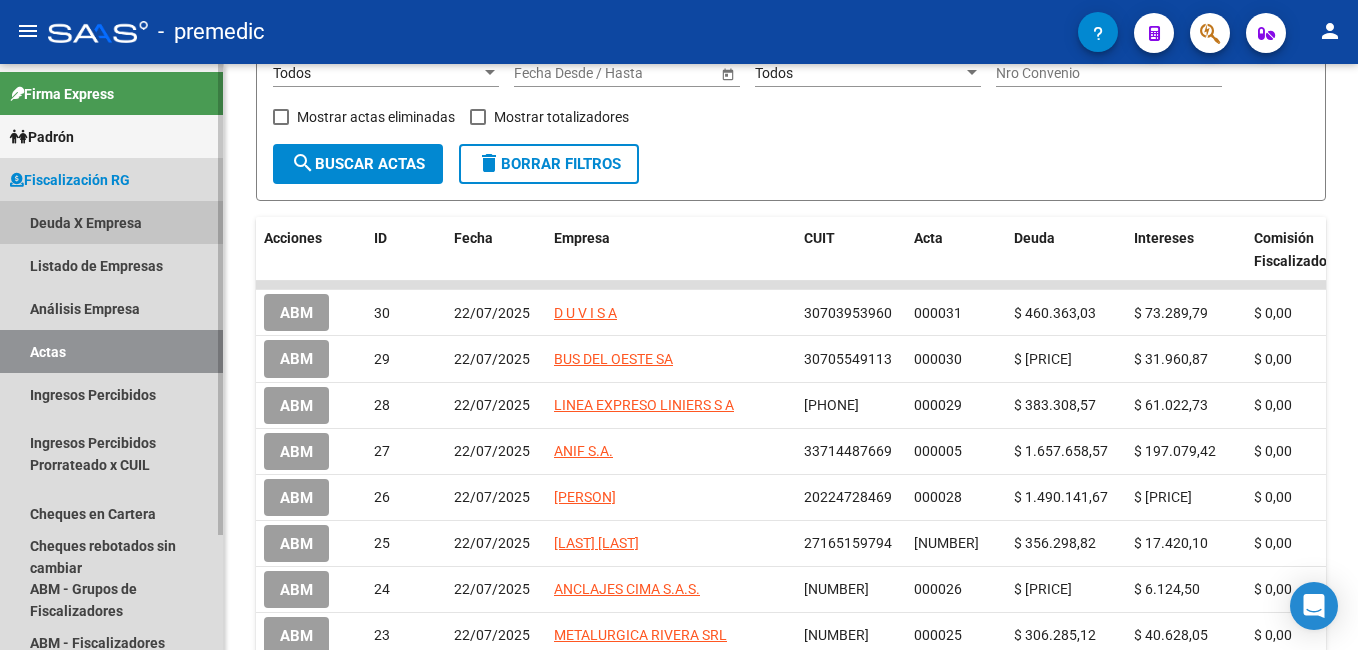click on "Deuda X Empresa" at bounding box center (111, 222) 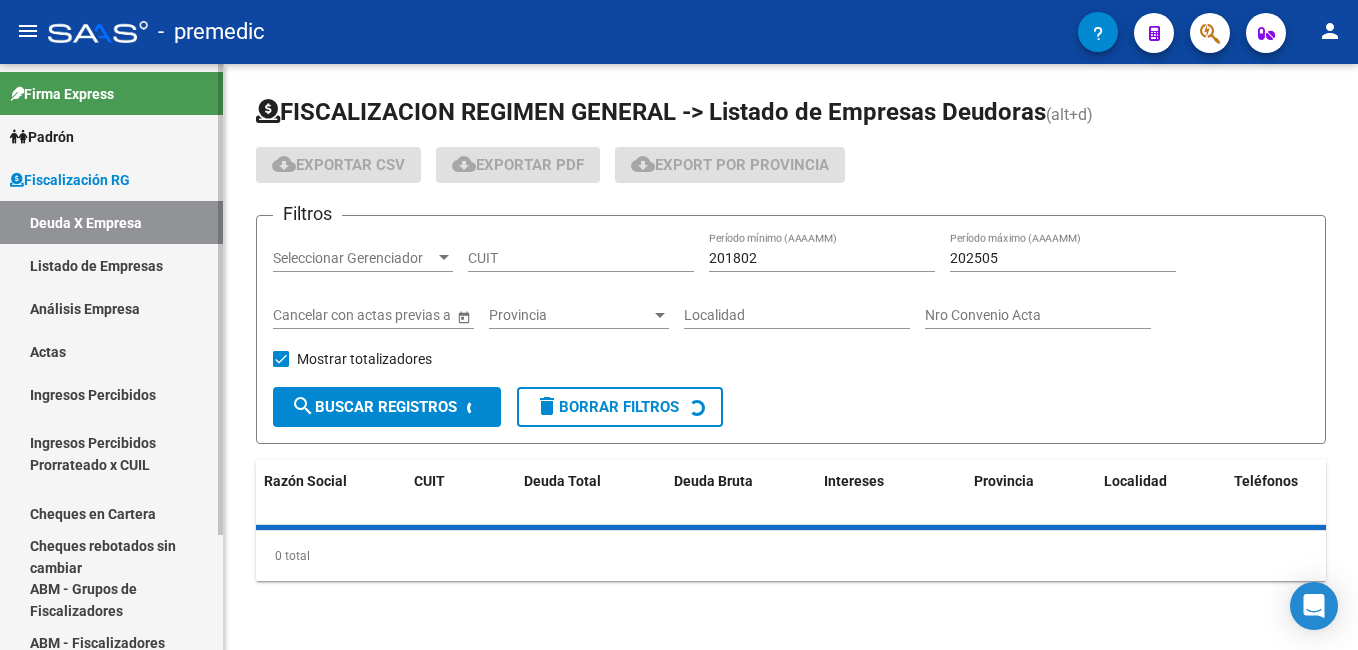scroll, scrollTop: 0, scrollLeft: 0, axis: both 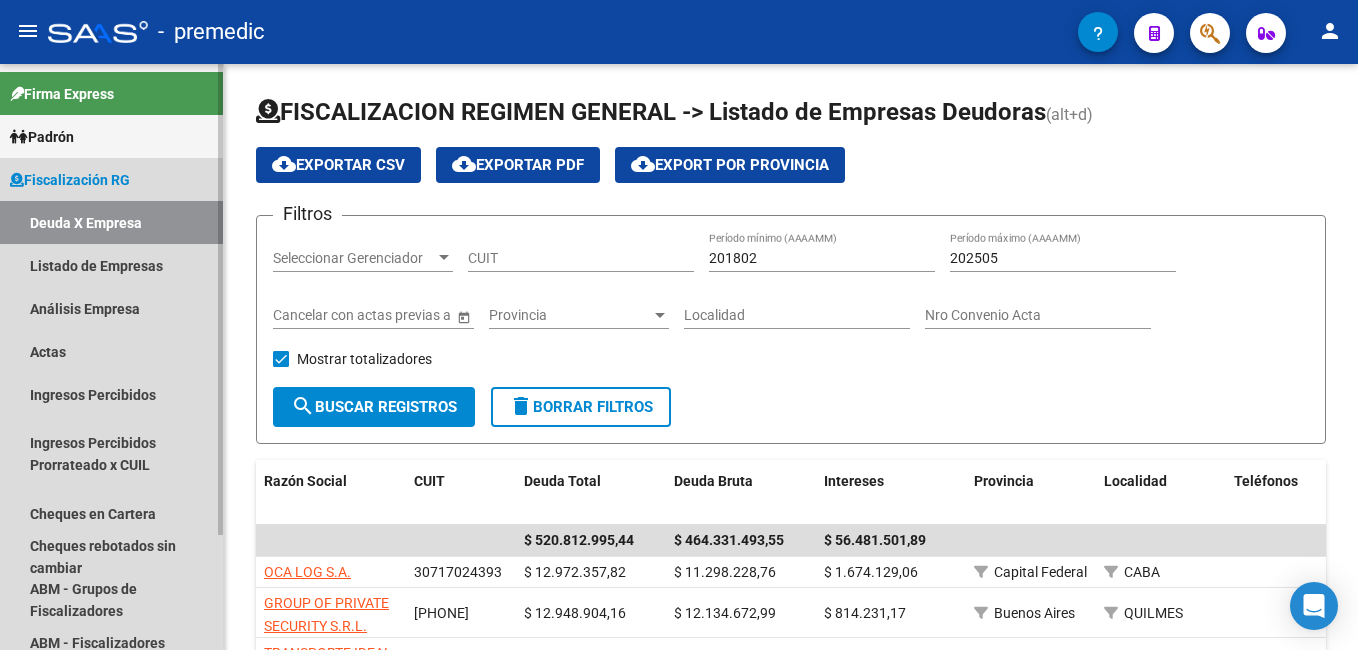 click on "Fiscalización RG" at bounding box center (70, 180) 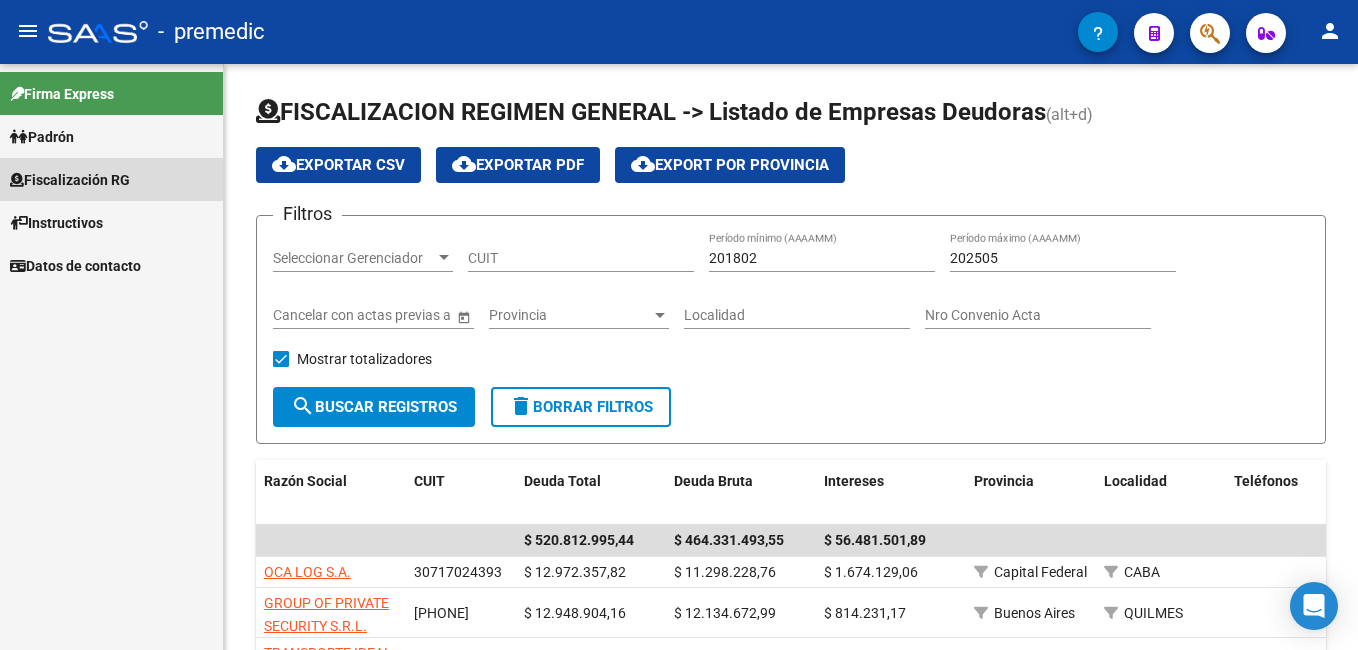 click on "Fiscalización RG" at bounding box center (70, 180) 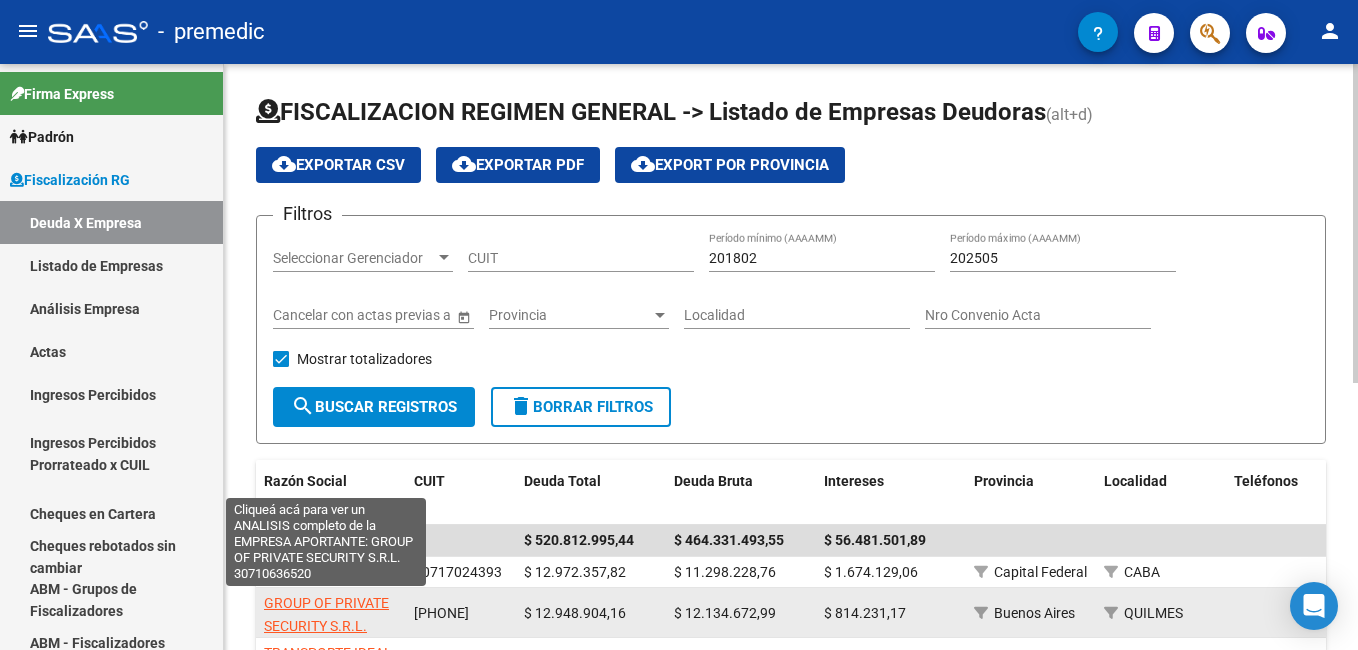 scroll, scrollTop: 3, scrollLeft: 0, axis: vertical 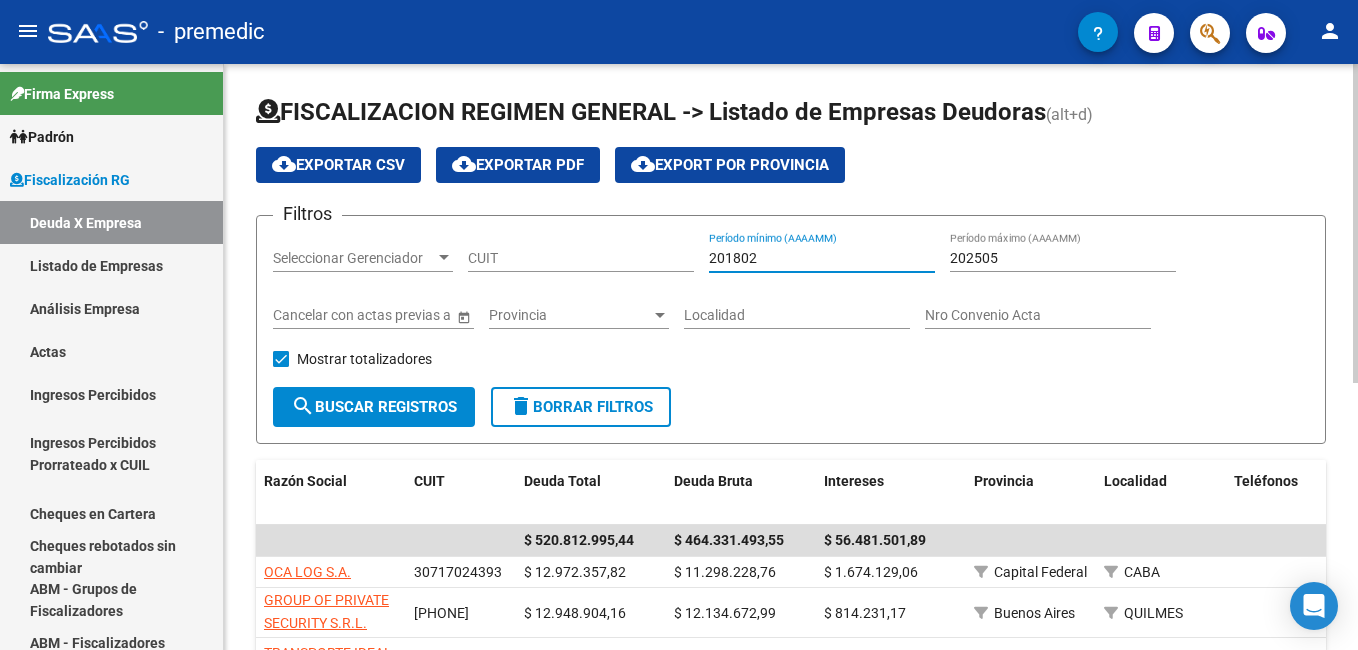 click on "201802" at bounding box center [822, 258] 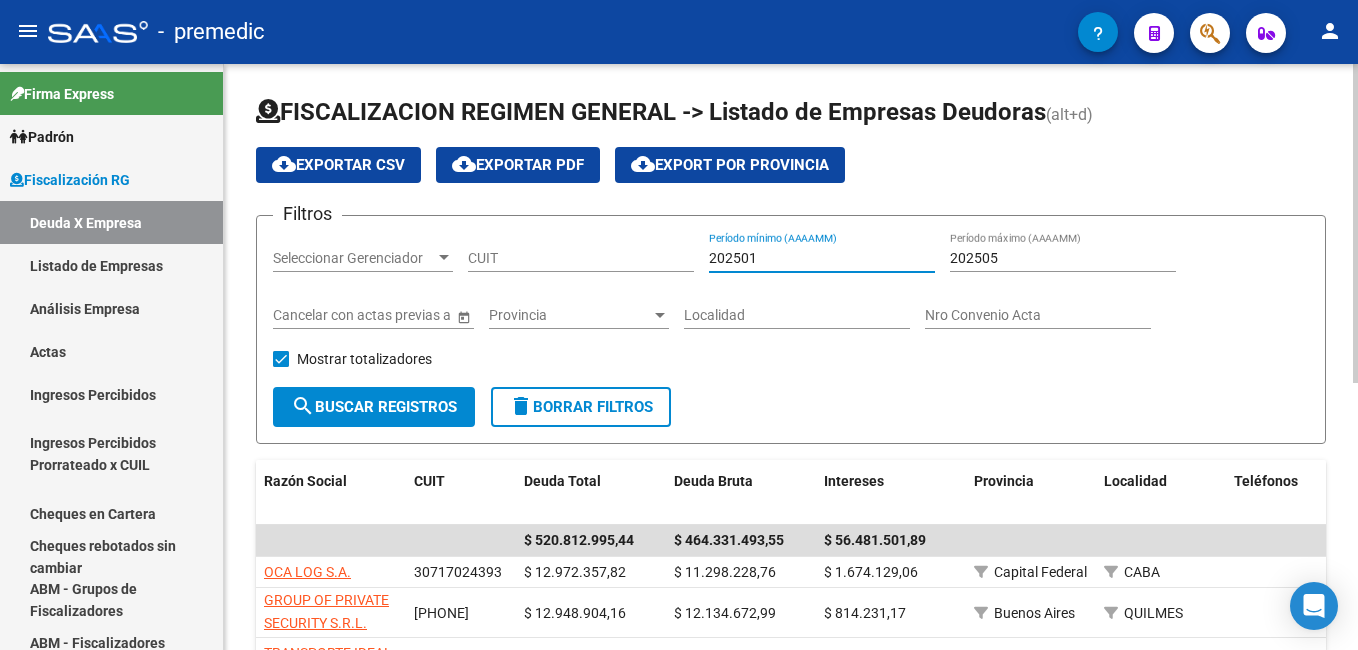 type on "202501" 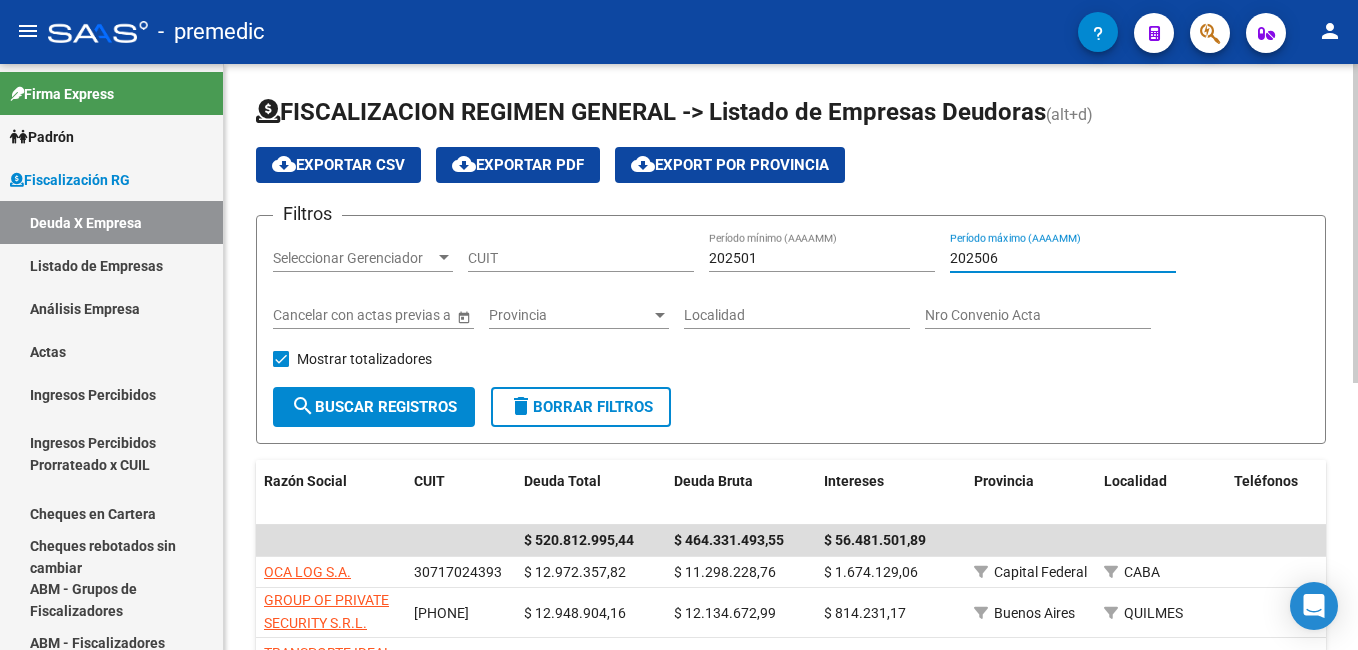 type on "202506" 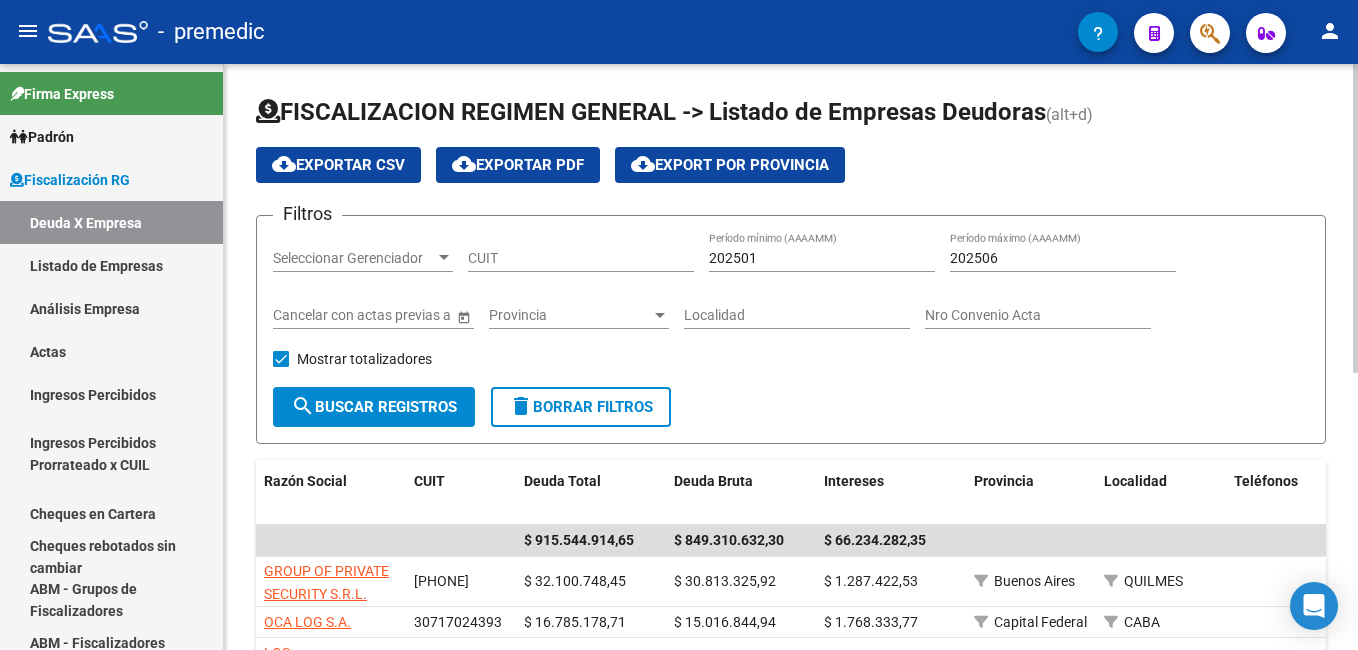 scroll, scrollTop: 0, scrollLeft: 0, axis: both 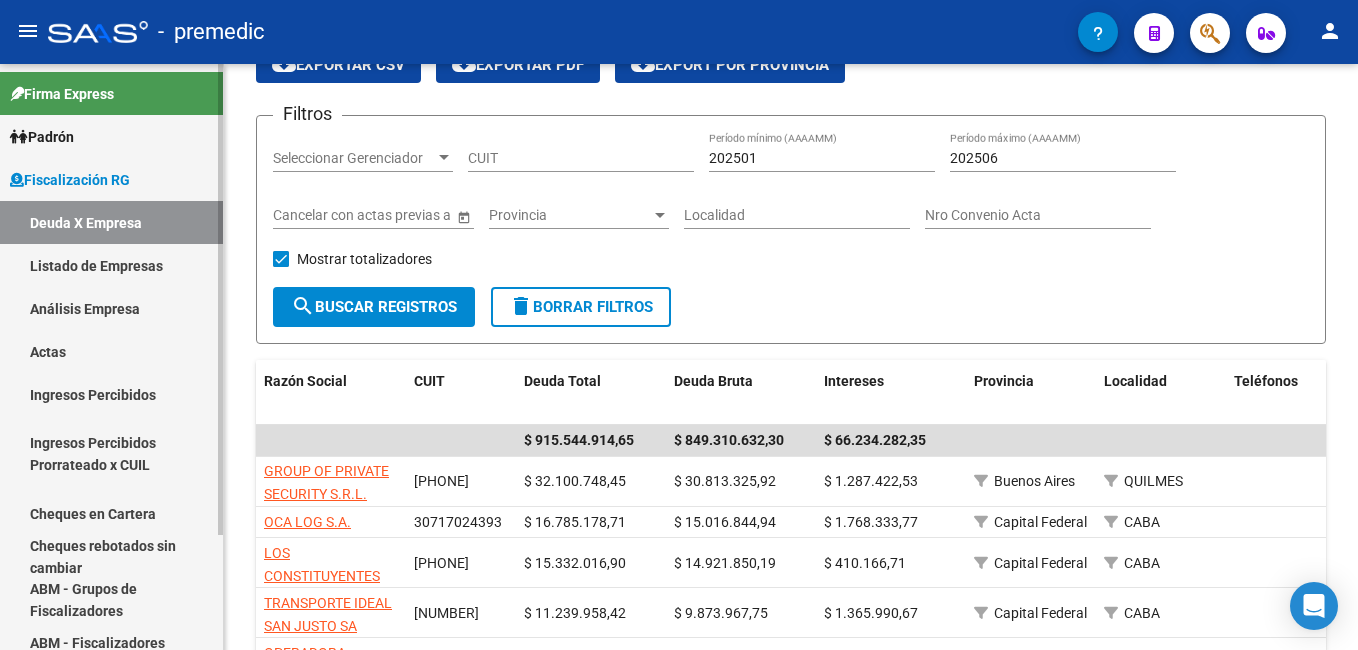 click on "Padrón" at bounding box center (42, 137) 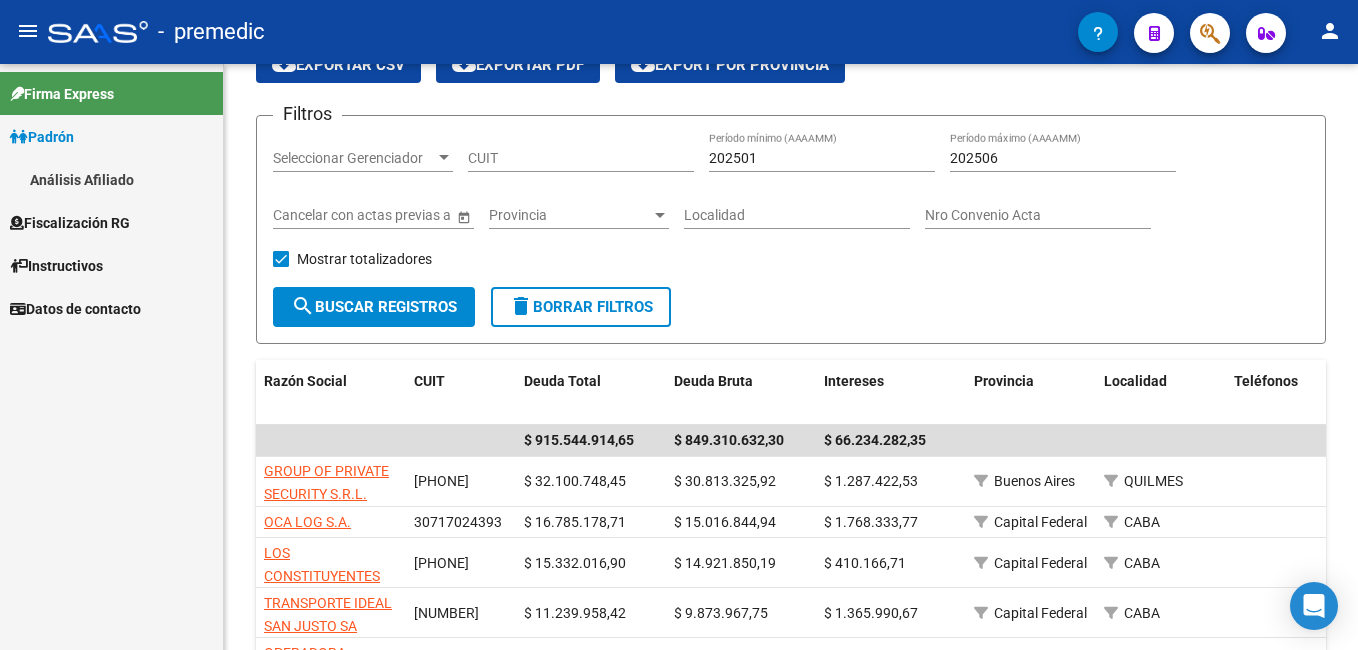 click on "Fiscalización RG" at bounding box center [70, 223] 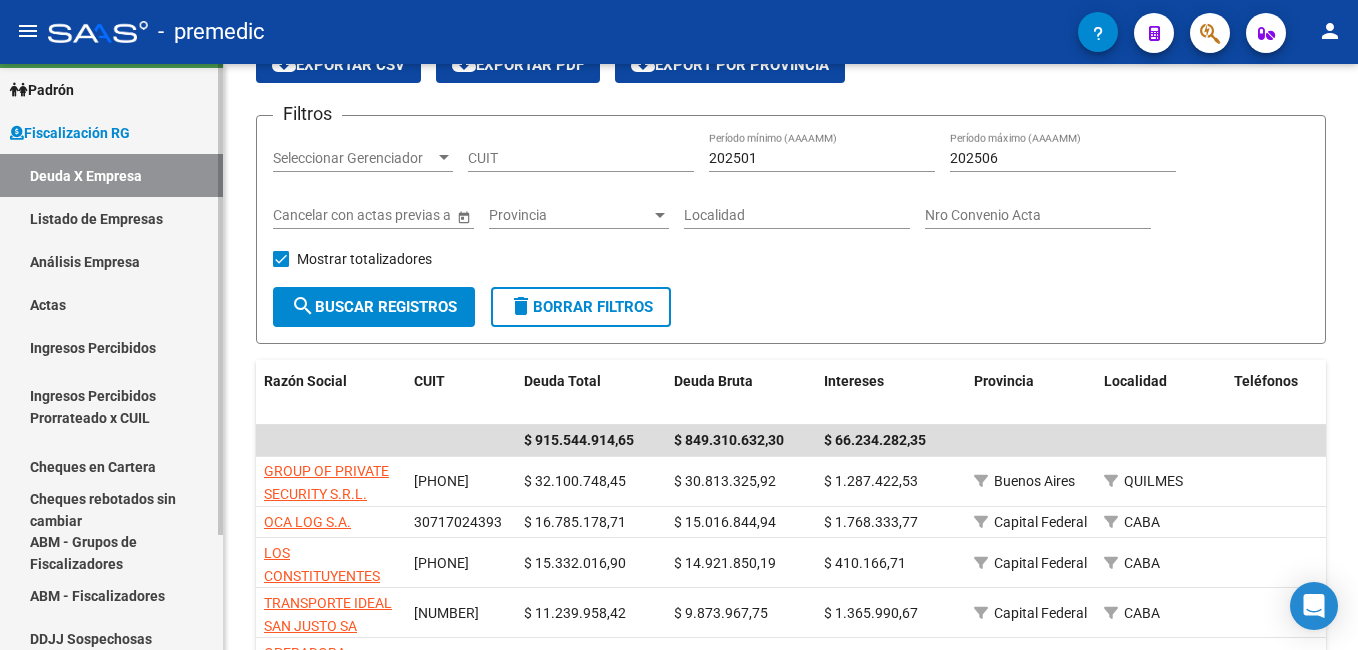 scroll, scrollTop: 0, scrollLeft: 0, axis: both 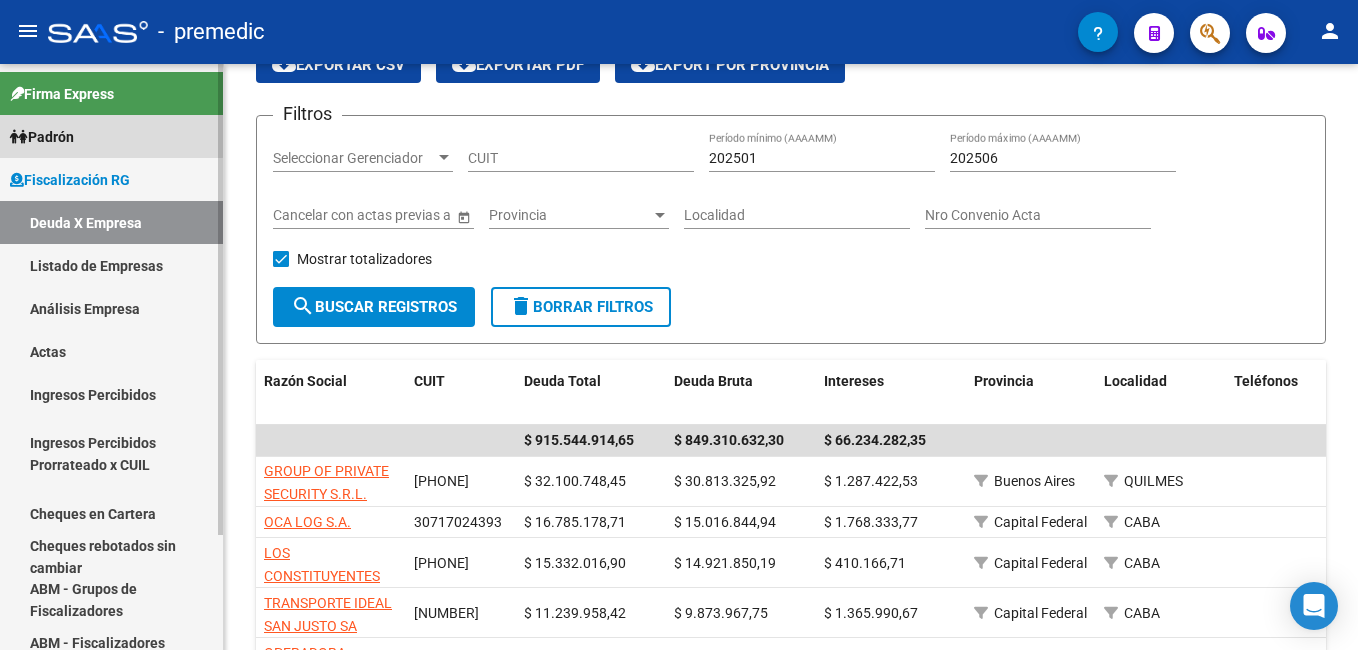click on "Padrón" at bounding box center [111, 136] 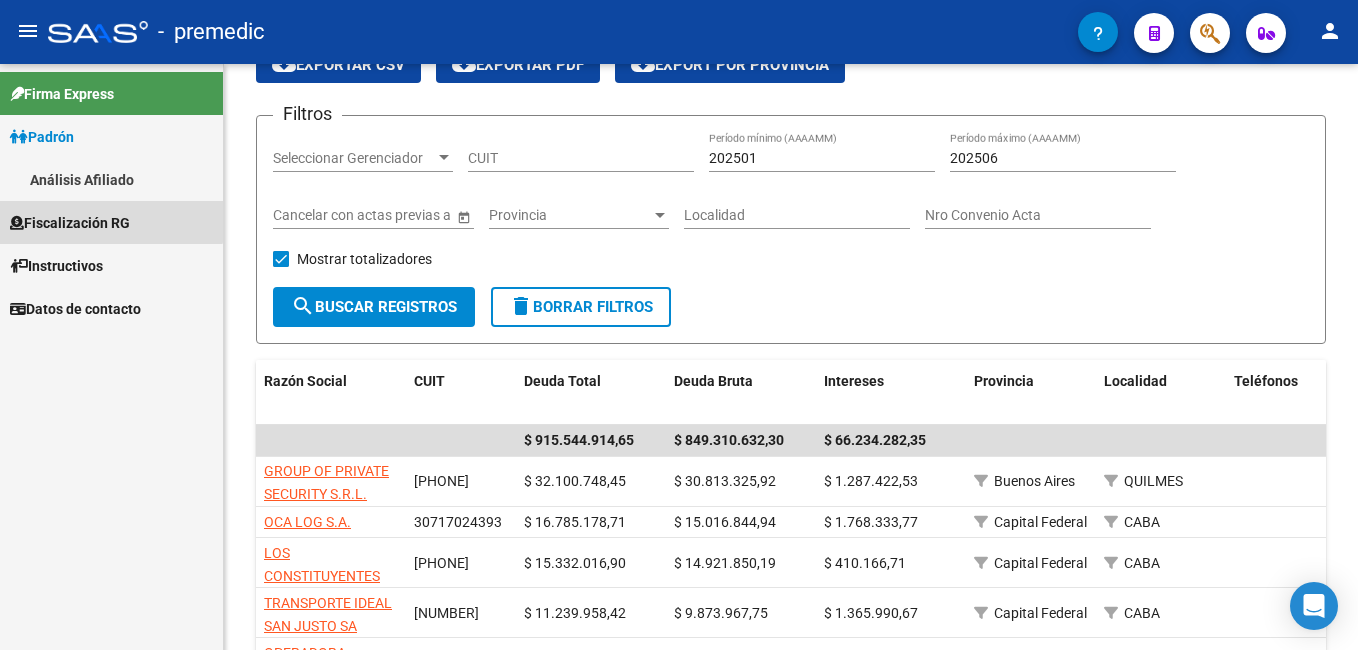 click on "Fiscalización RG" at bounding box center [70, 223] 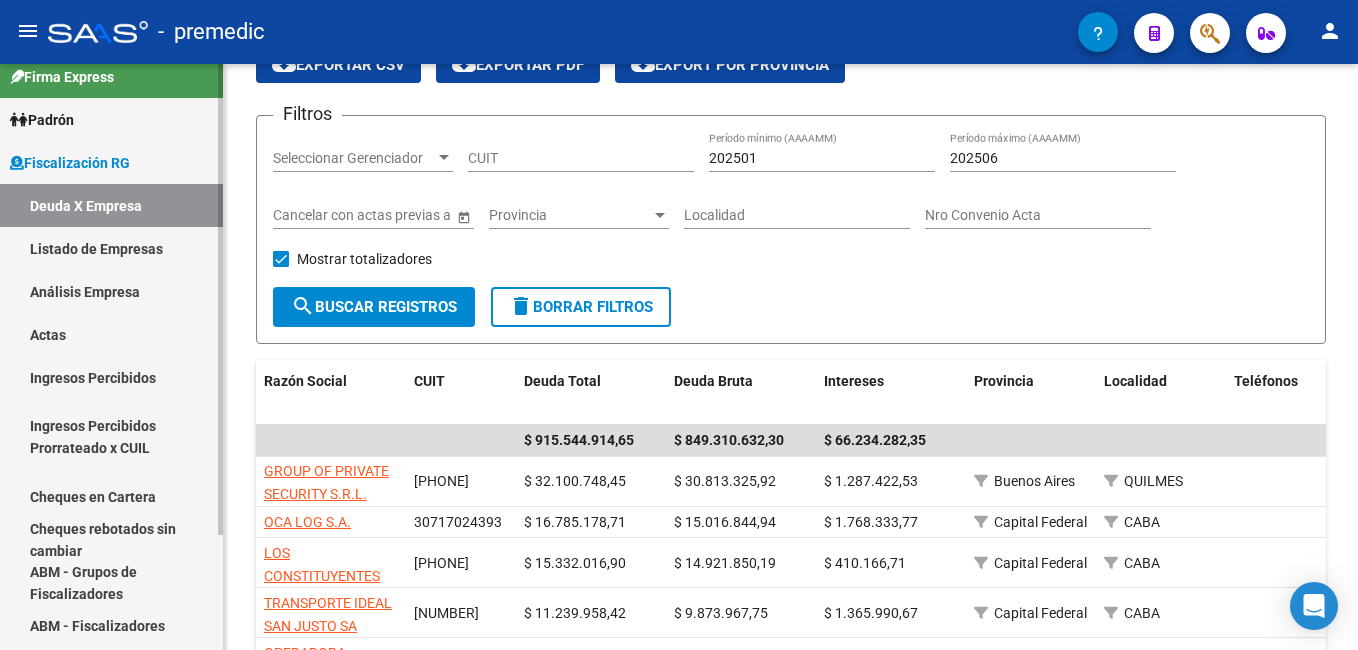 scroll, scrollTop: 0, scrollLeft: 0, axis: both 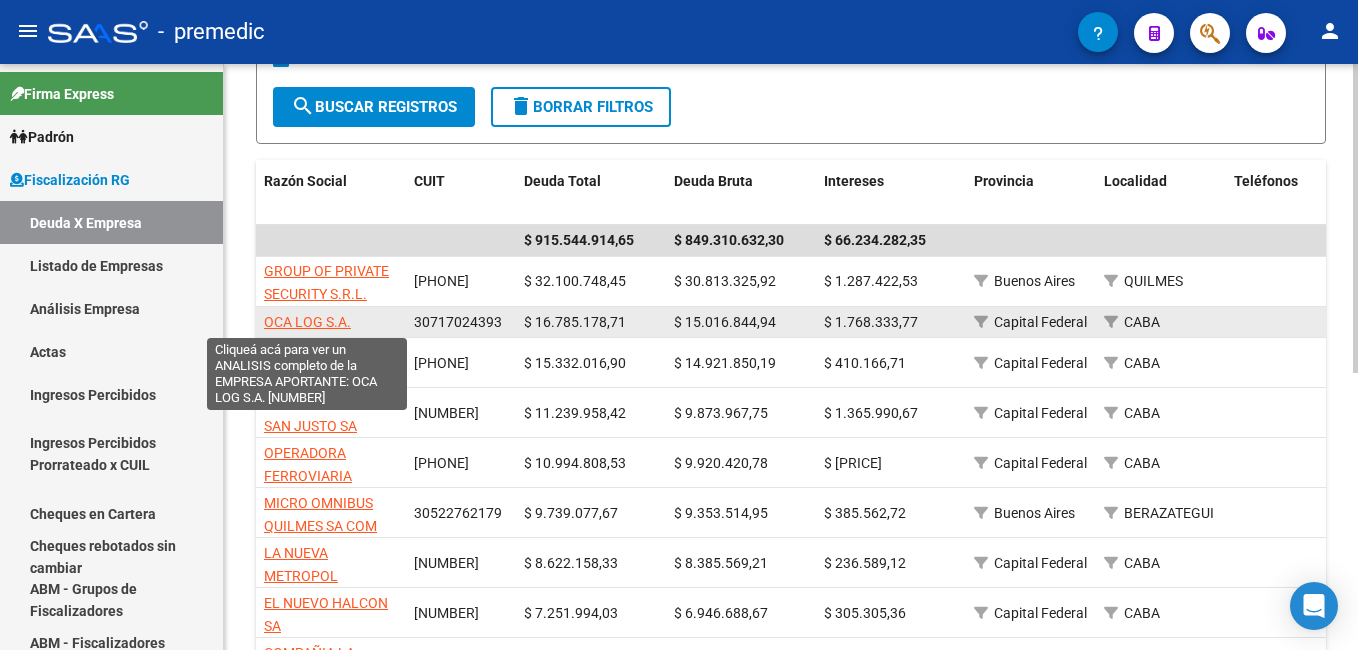click on "OCA LOG  S.A." 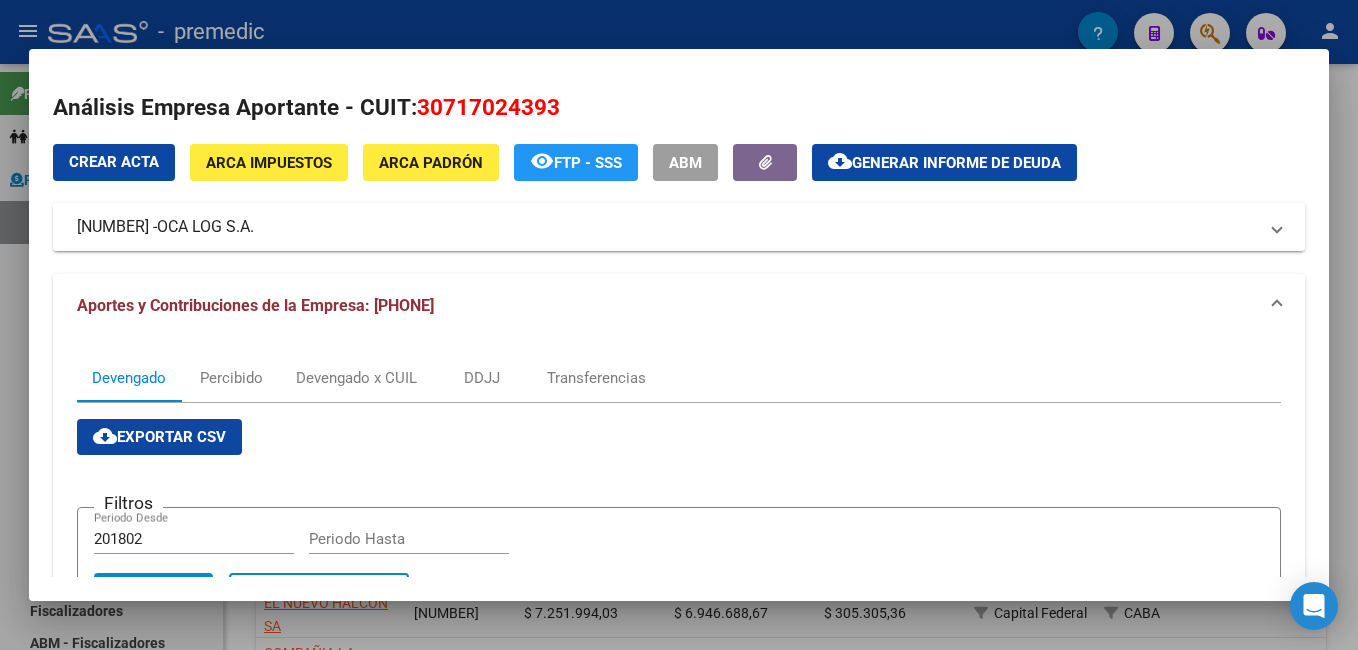 click at bounding box center [1277, 227] 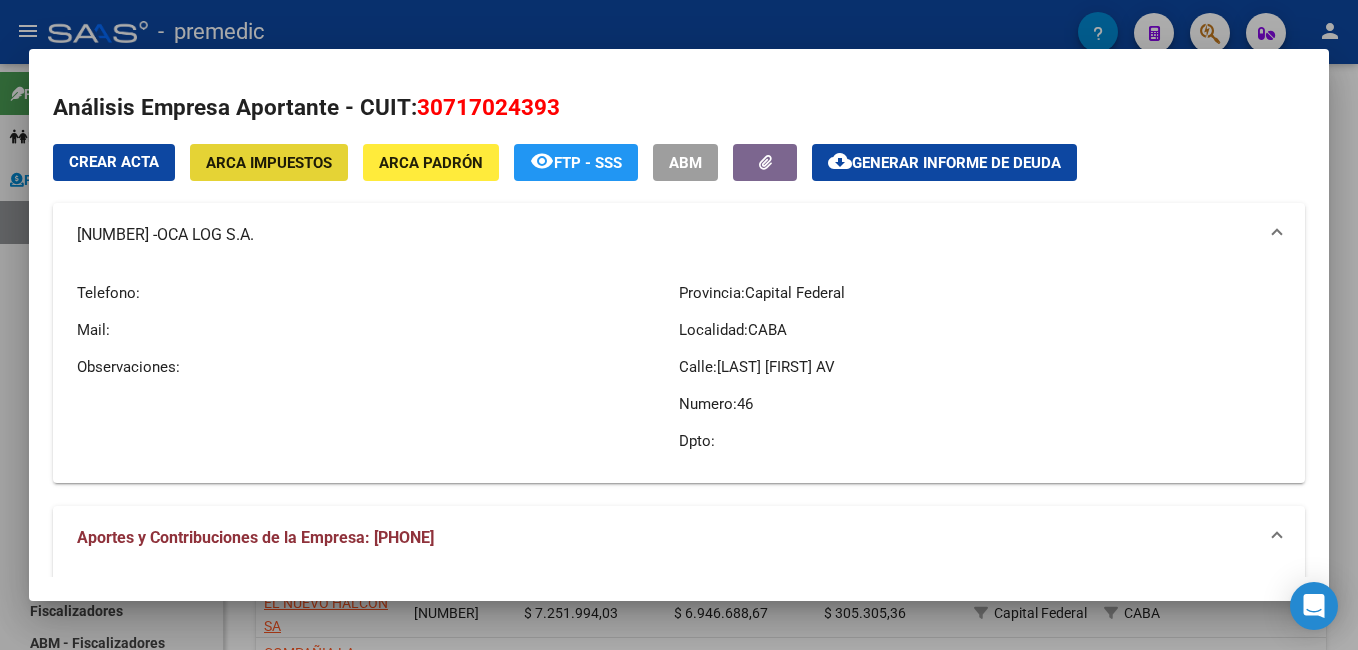 click on "ARCA Impuestos" at bounding box center (269, 162) 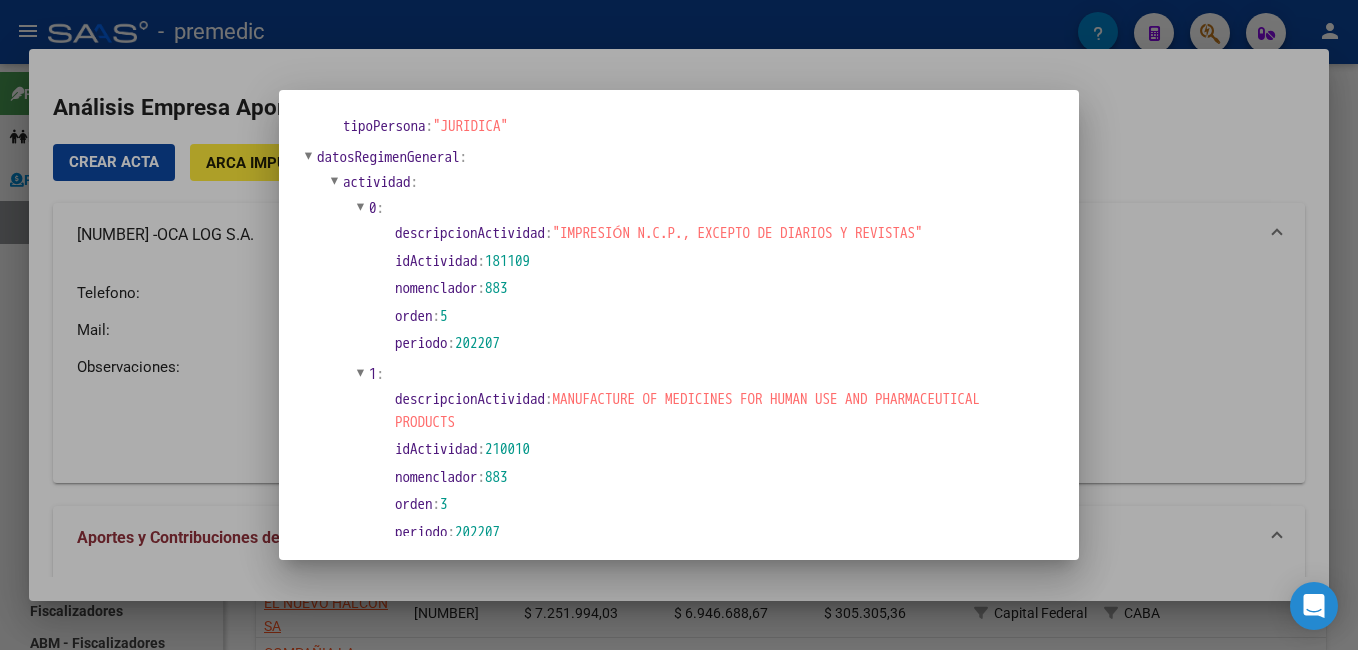 scroll, scrollTop: 300, scrollLeft: 0, axis: vertical 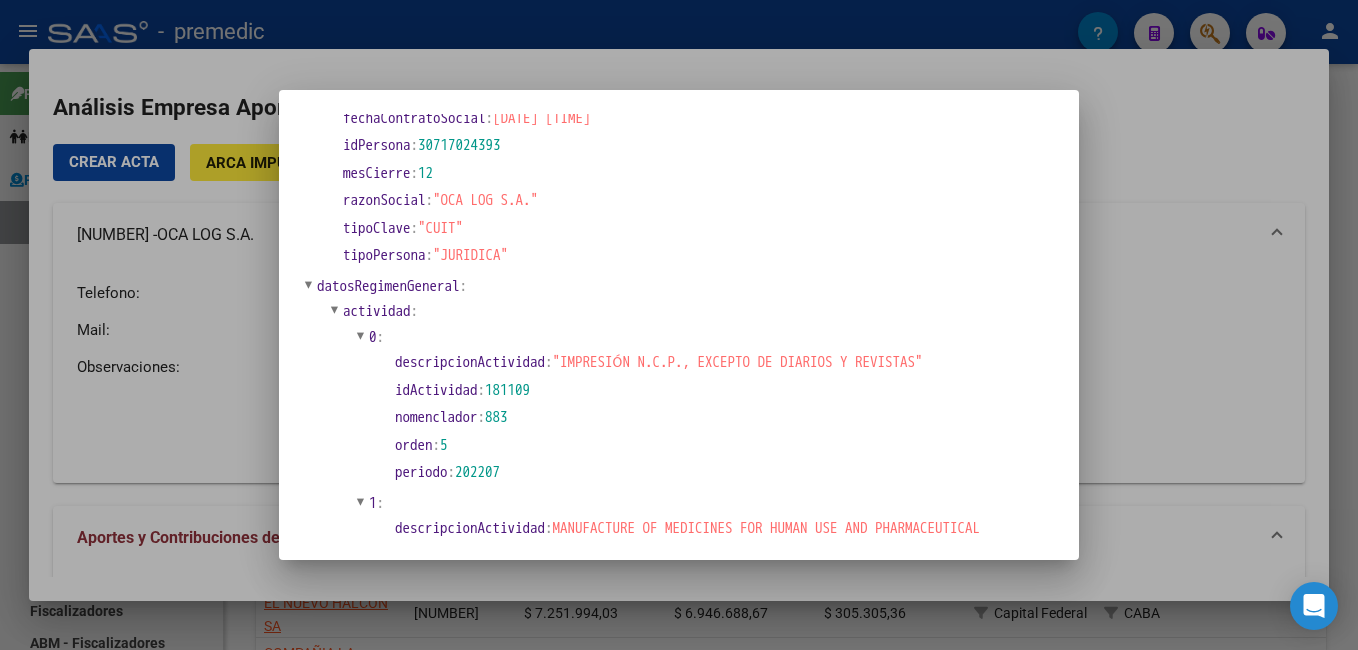click at bounding box center (679, 325) 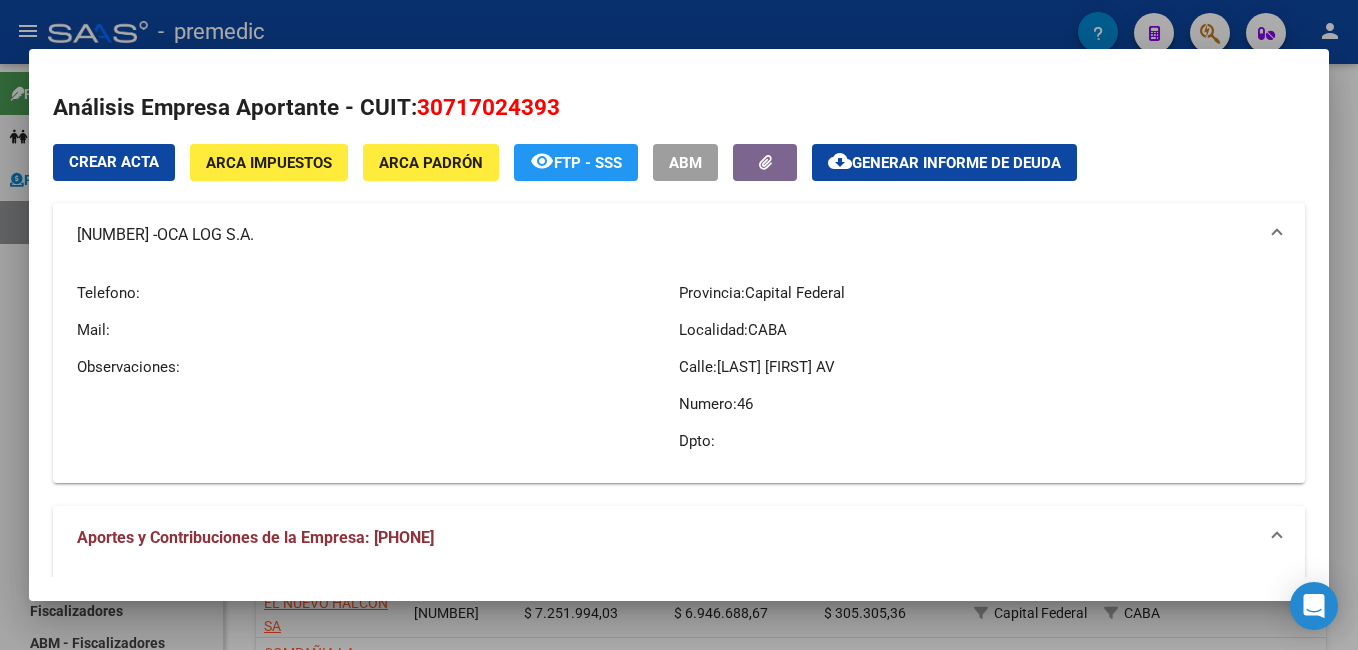 click on "ARCA Padrón" at bounding box center (431, 163) 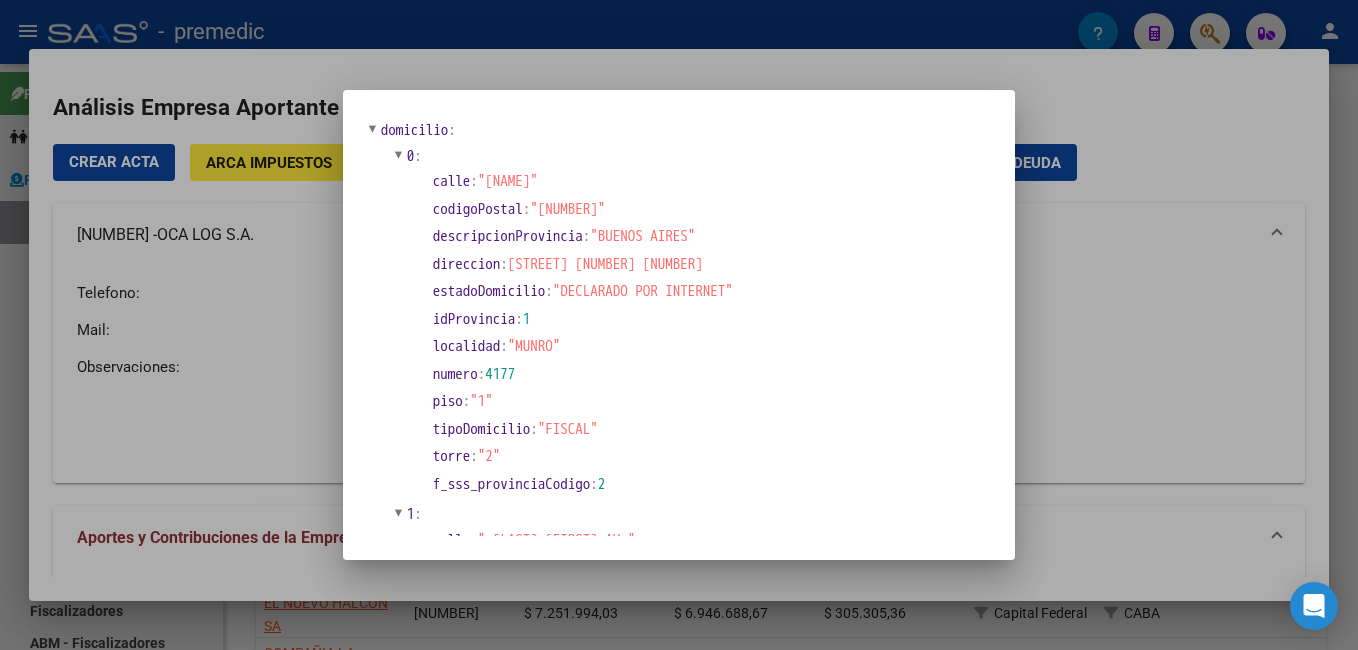 scroll, scrollTop: 0, scrollLeft: 0, axis: both 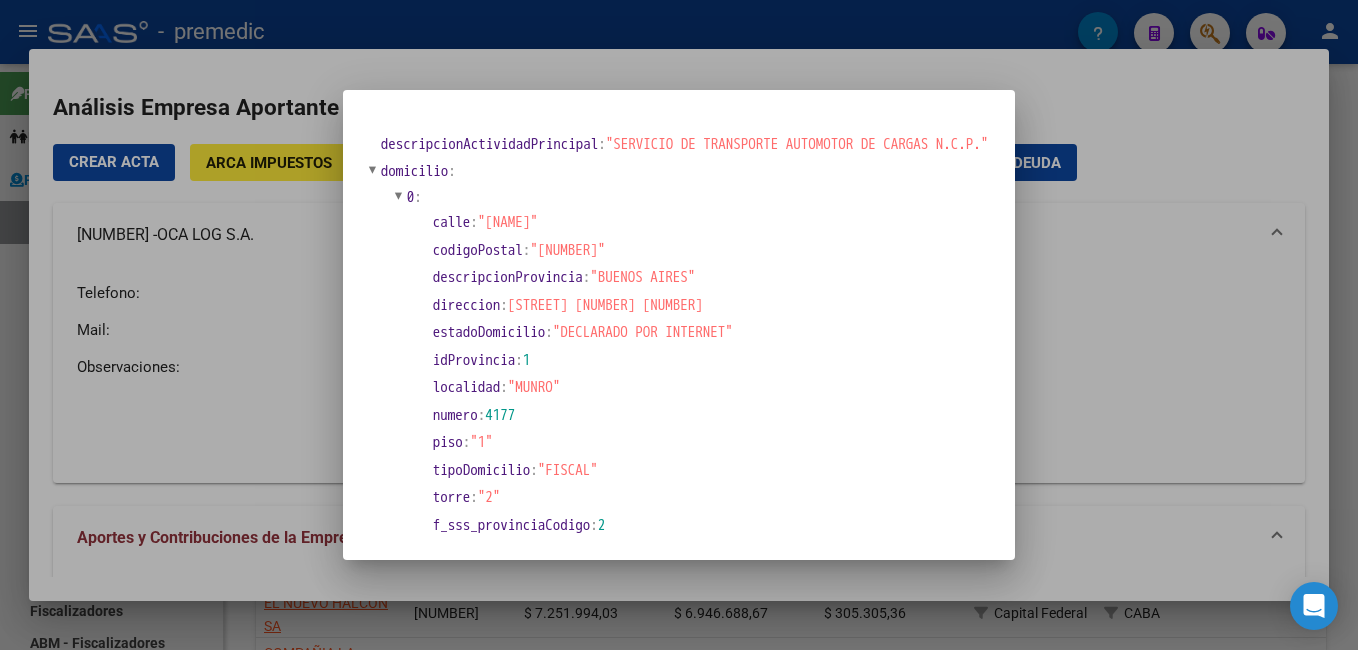 click at bounding box center (679, 325) 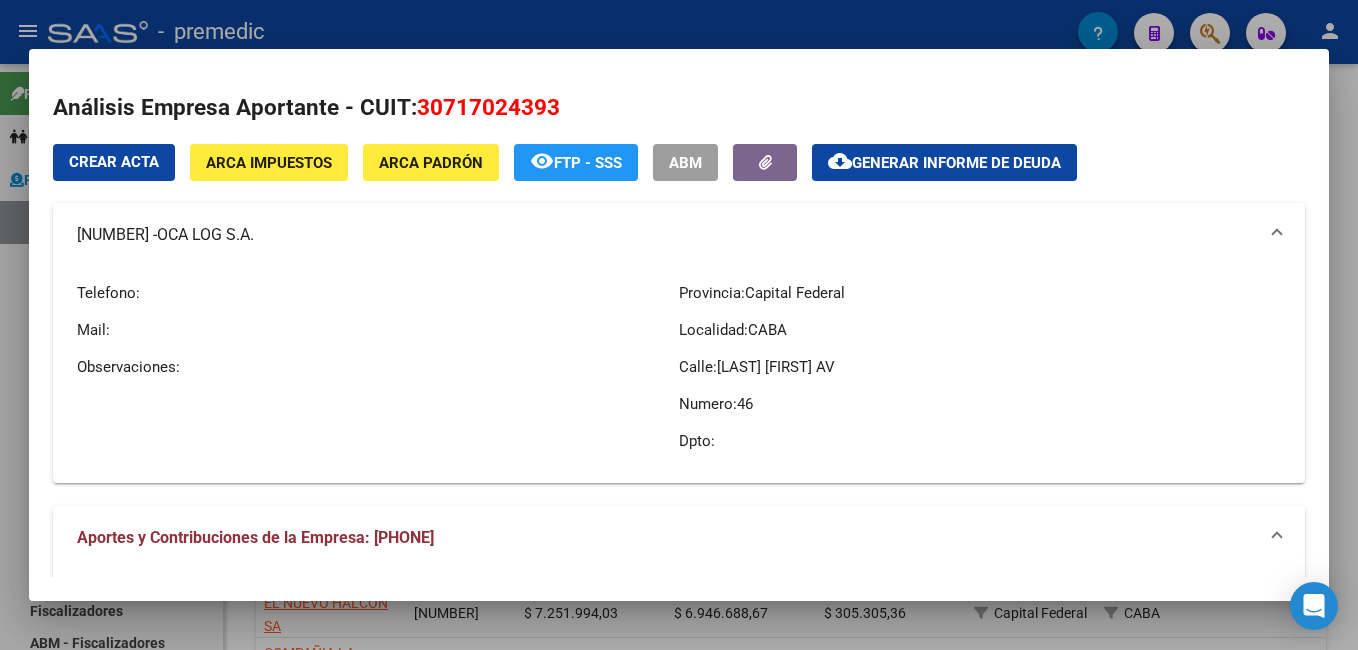 click at bounding box center [679, 325] 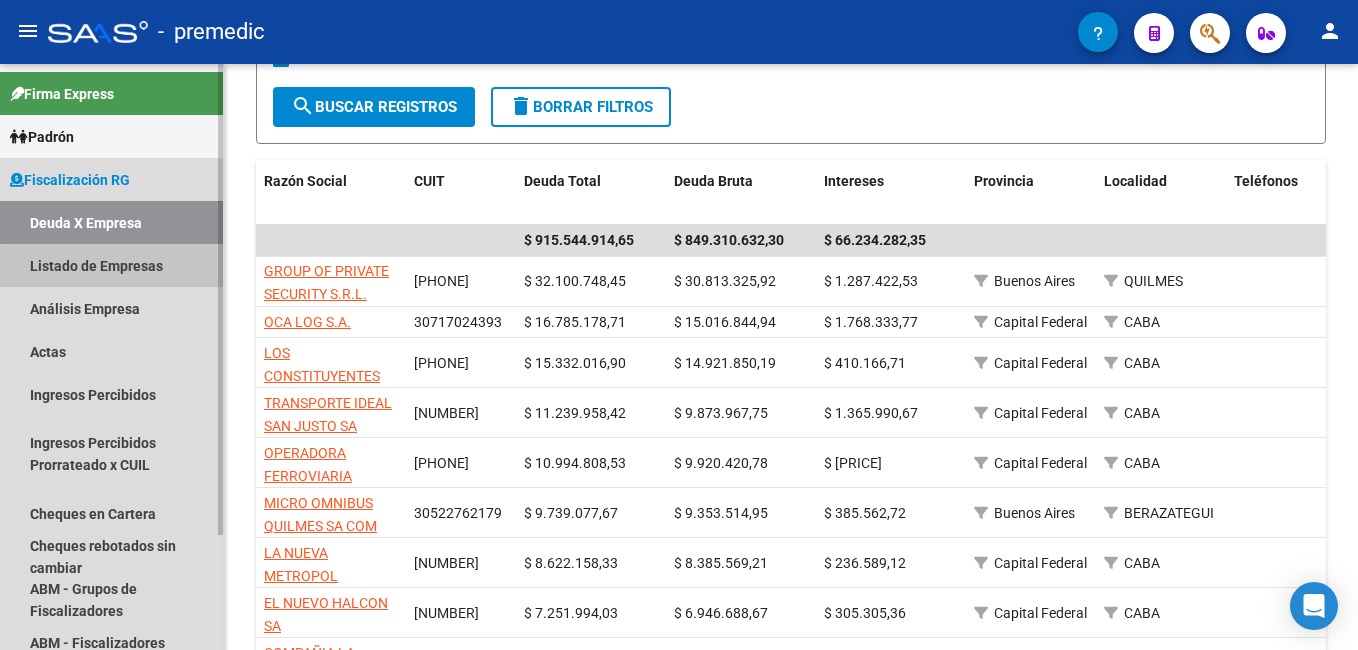 click on "Listado de Empresas" at bounding box center (111, 265) 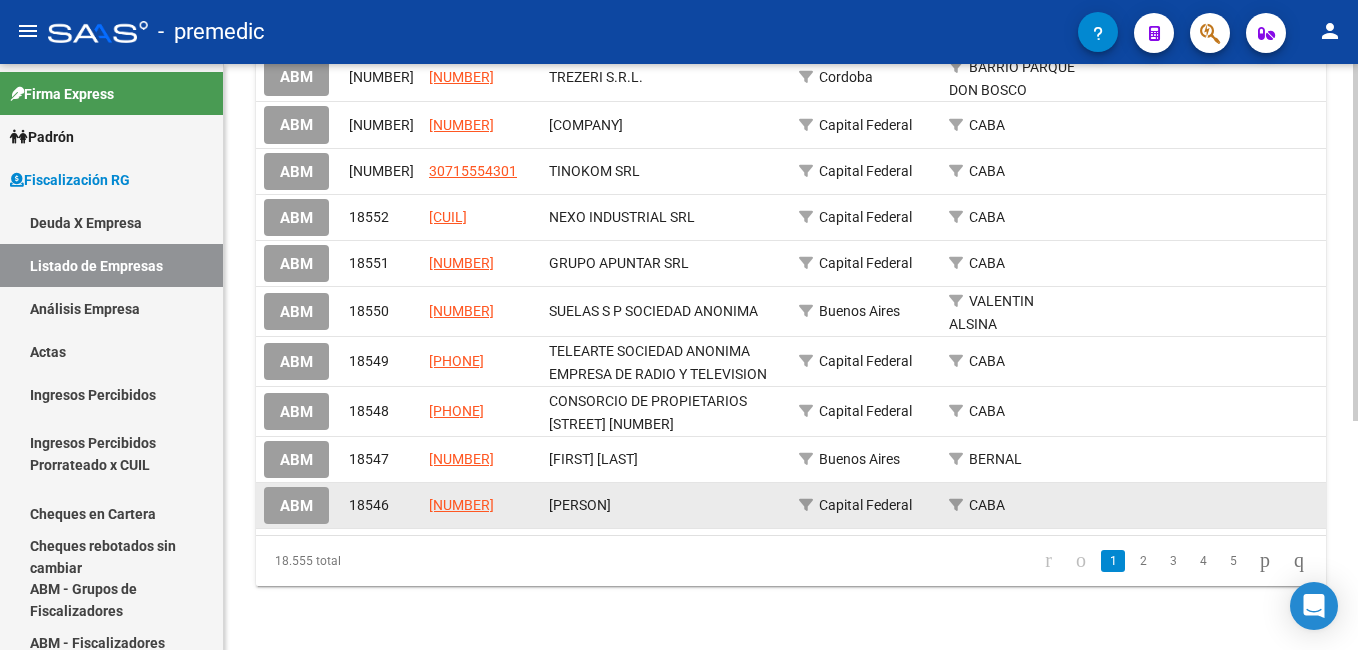 scroll, scrollTop: 376, scrollLeft: 0, axis: vertical 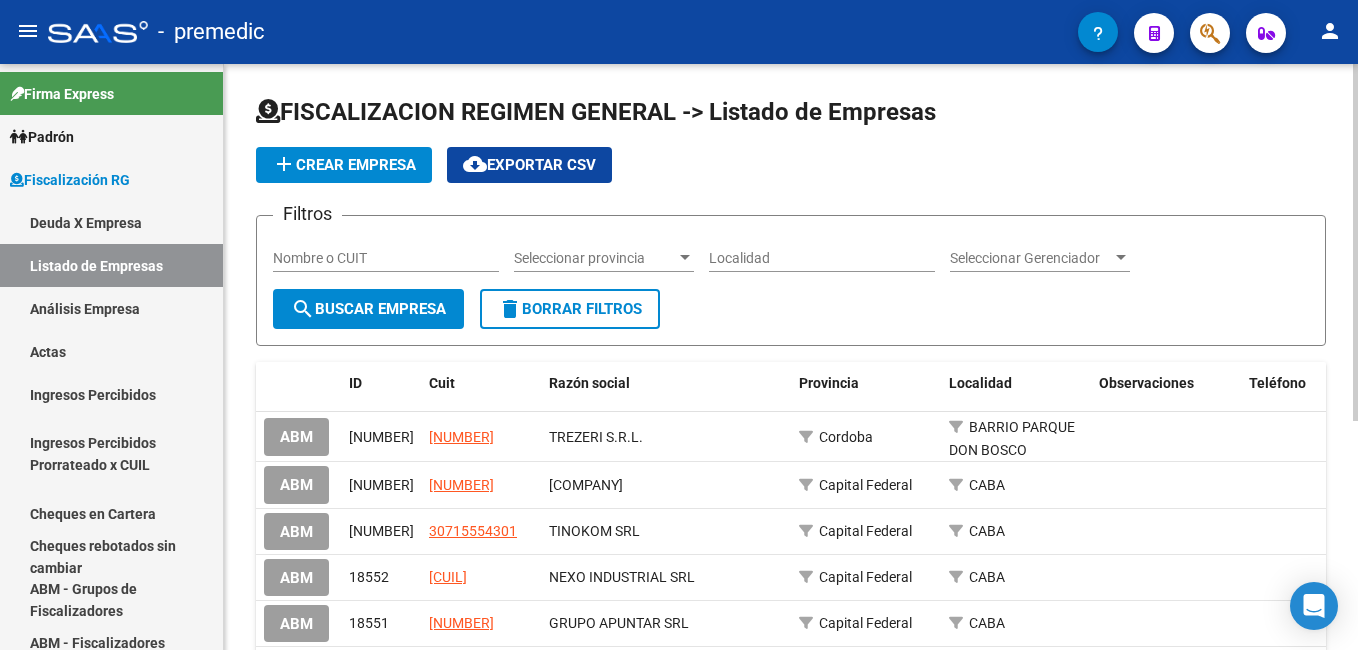 click on "FISCALIZACION REGIMEN GENERAL -> Listado de Empresas add  Crear Empresa
cloud_download  Exportar CSV  Filtros Nombre o CUIT Seleccionar provincia Seleccionar provincia Localidad Seleccionar Gerenciador Seleccionar Gerenciador search  Buscar Empresa  delete  Borrar Filtros" 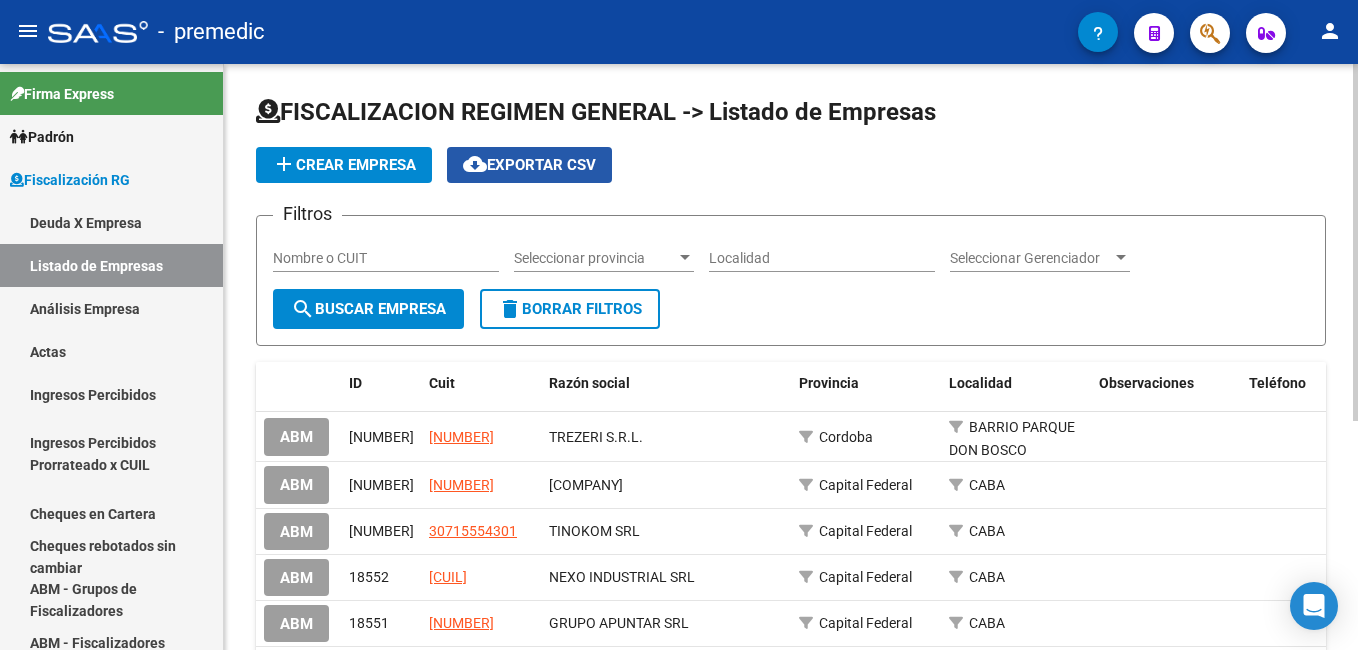 click on "cloud_download  Exportar CSV" 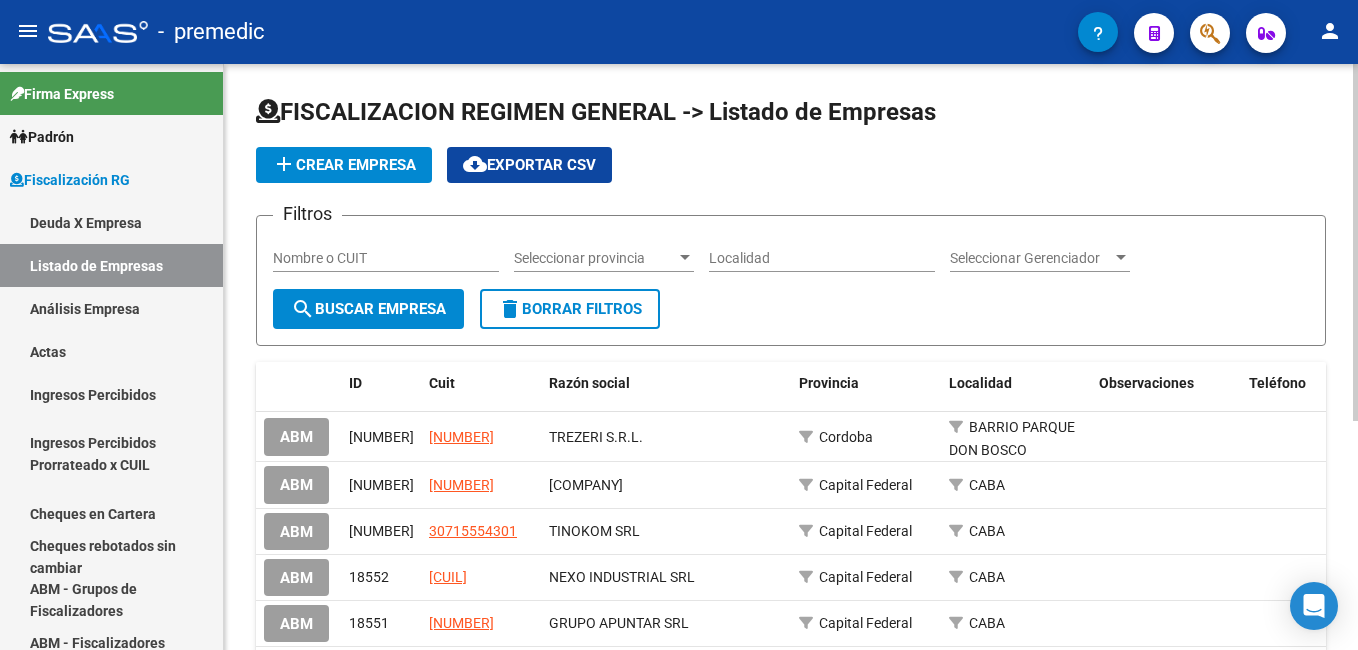 click on "Filtros Nombre o CUIT Seleccionar provincia Seleccionar provincia Localidad Seleccionar Gerenciador Seleccionar Gerenciador search  Buscar Empresa  delete  Borrar Filtros" 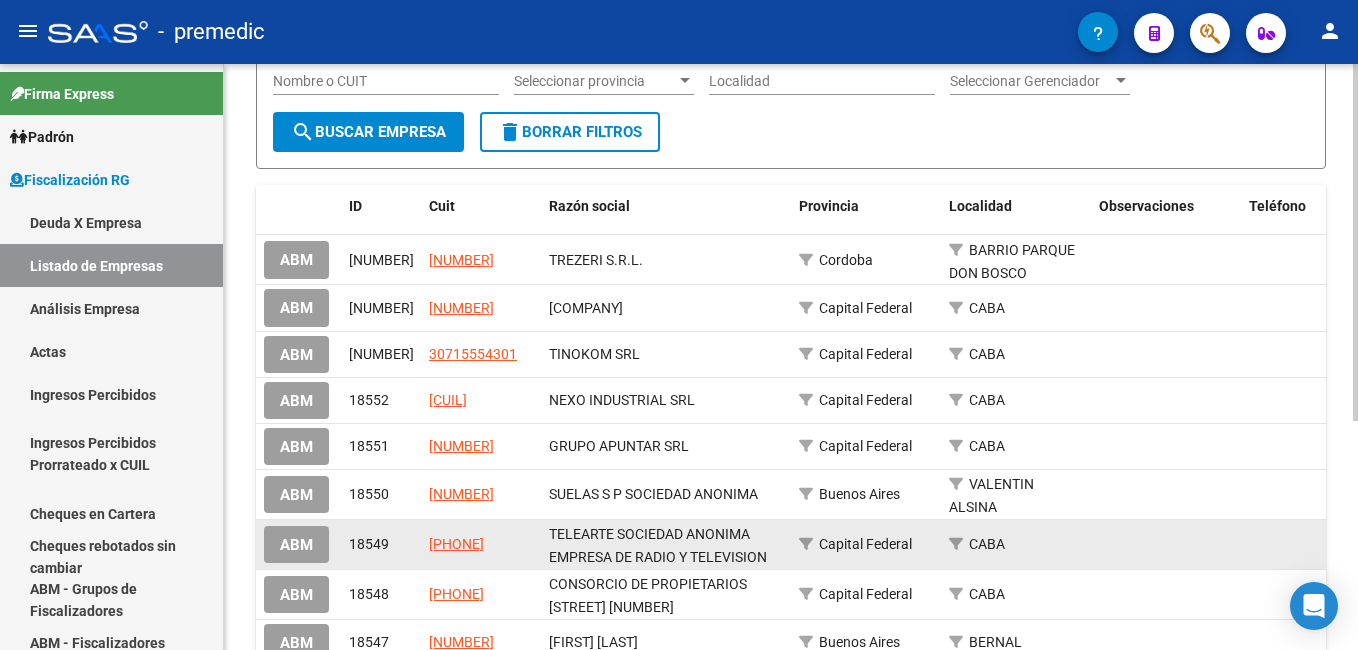 scroll, scrollTop: 300, scrollLeft: 0, axis: vertical 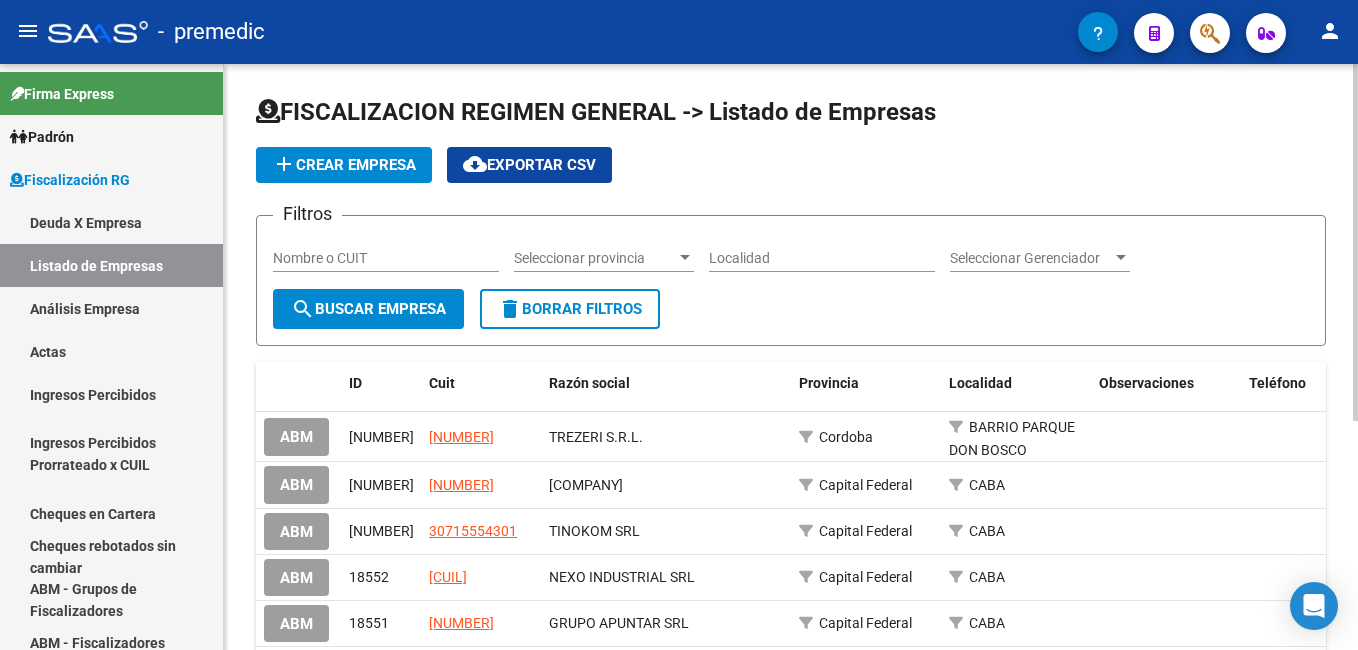 click at bounding box center (1121, 258) 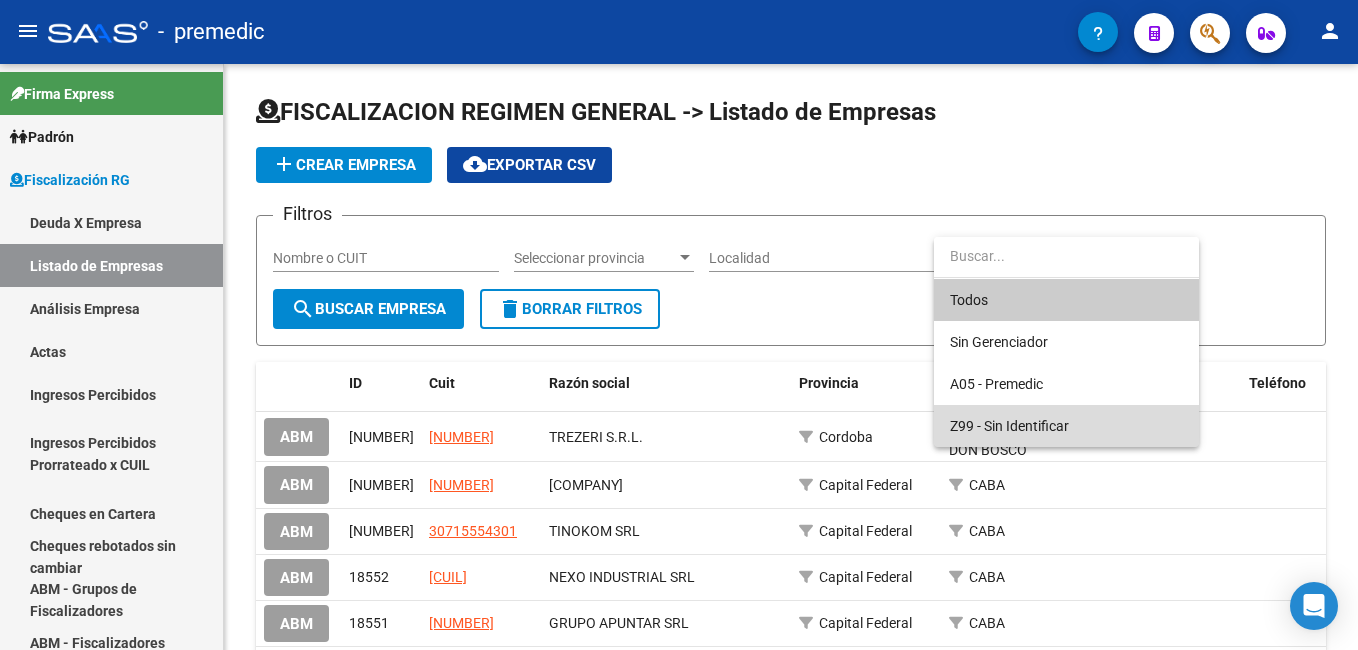 click on "Z99 - Sin Identificar" at bounding box center (1066, 426) 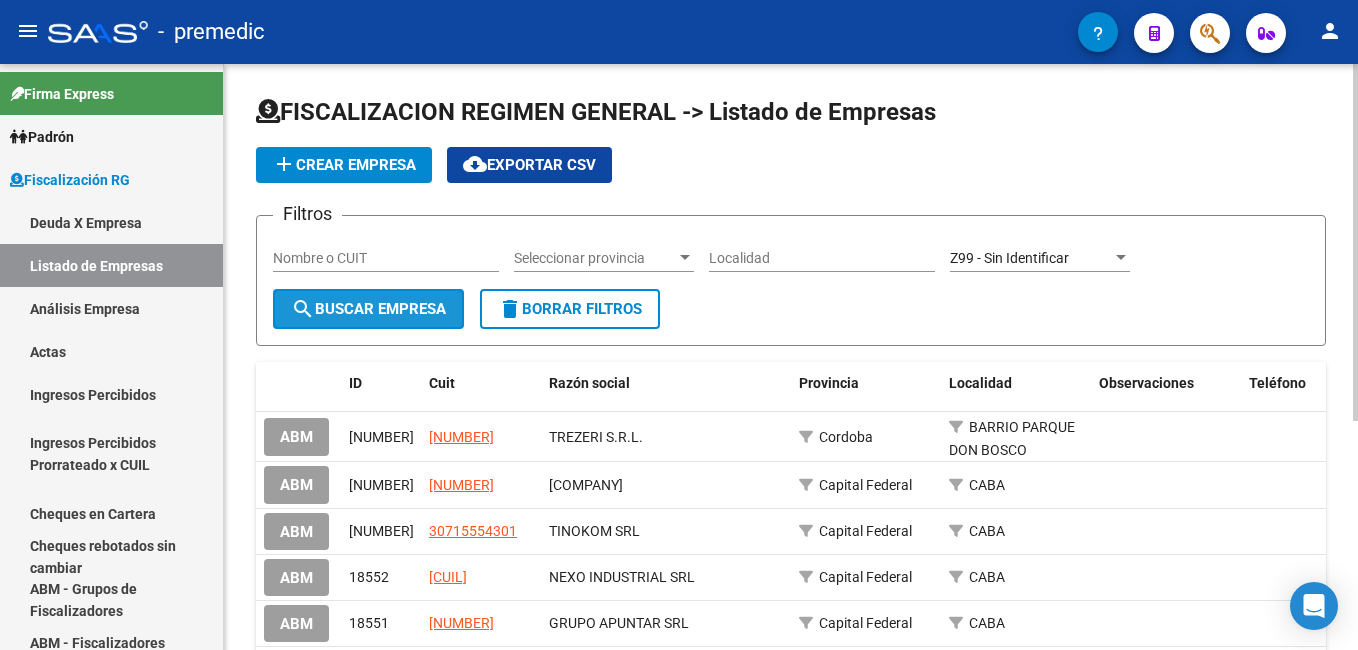 click on "search  Buscar Empresa" 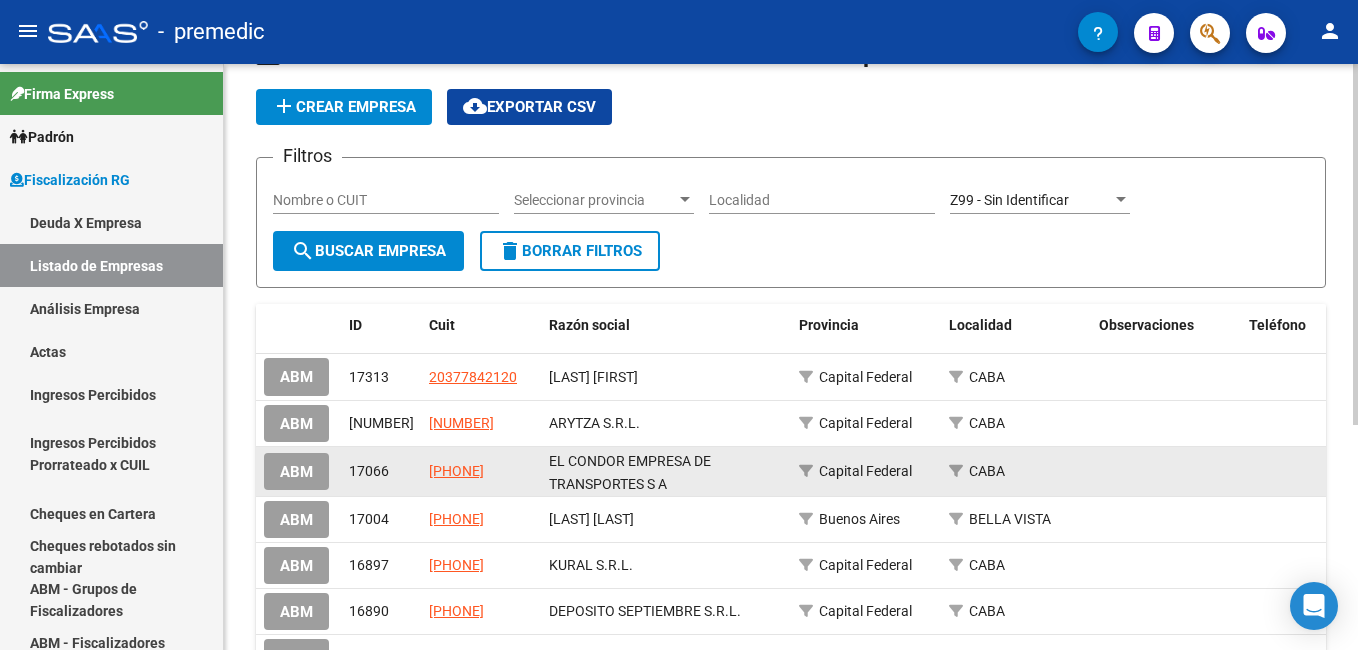 scroll, scrollTop: 0, scrollLeft: 0, axis: both 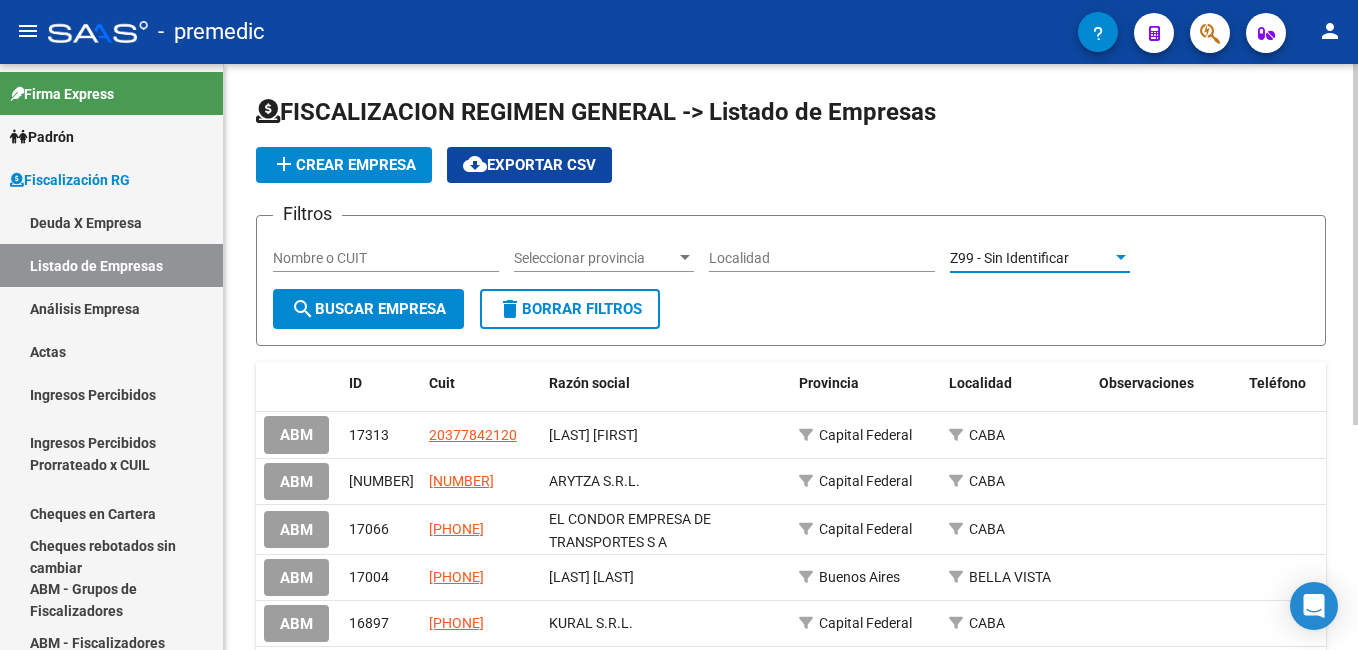 click at bounding box center (1121, 258) 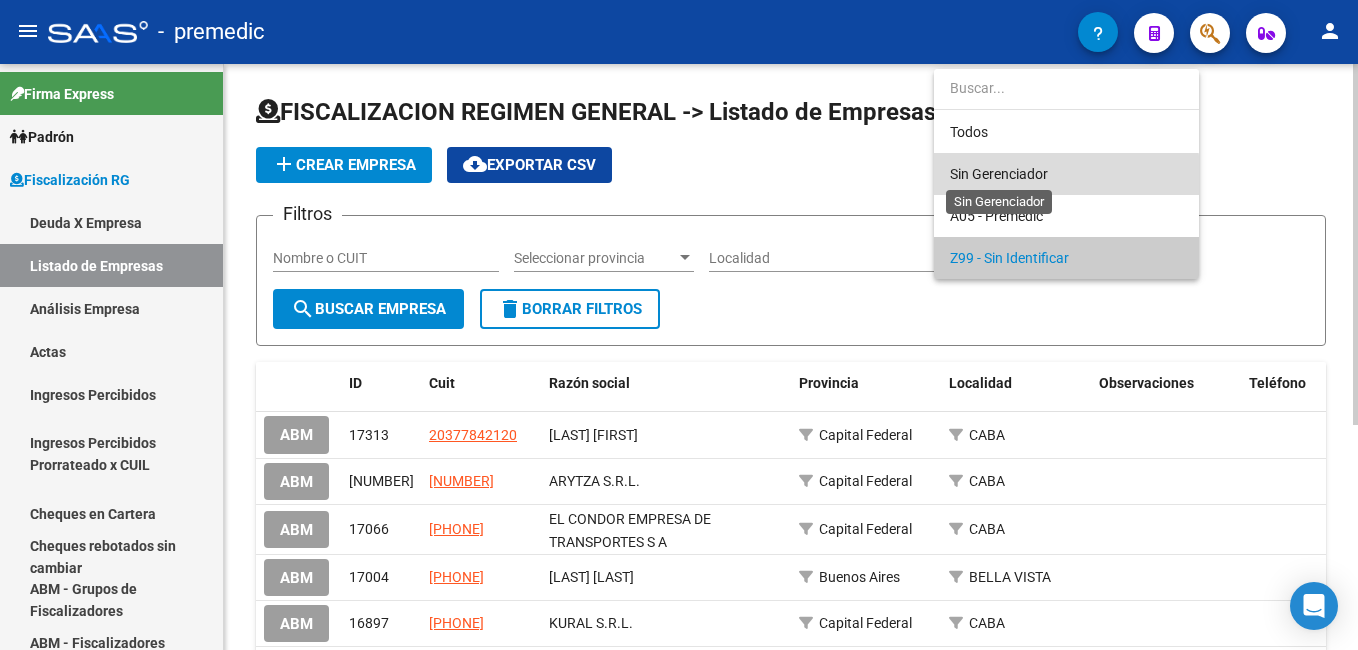 click on "Sin Gerenciador" at bounding box center [999, 174] 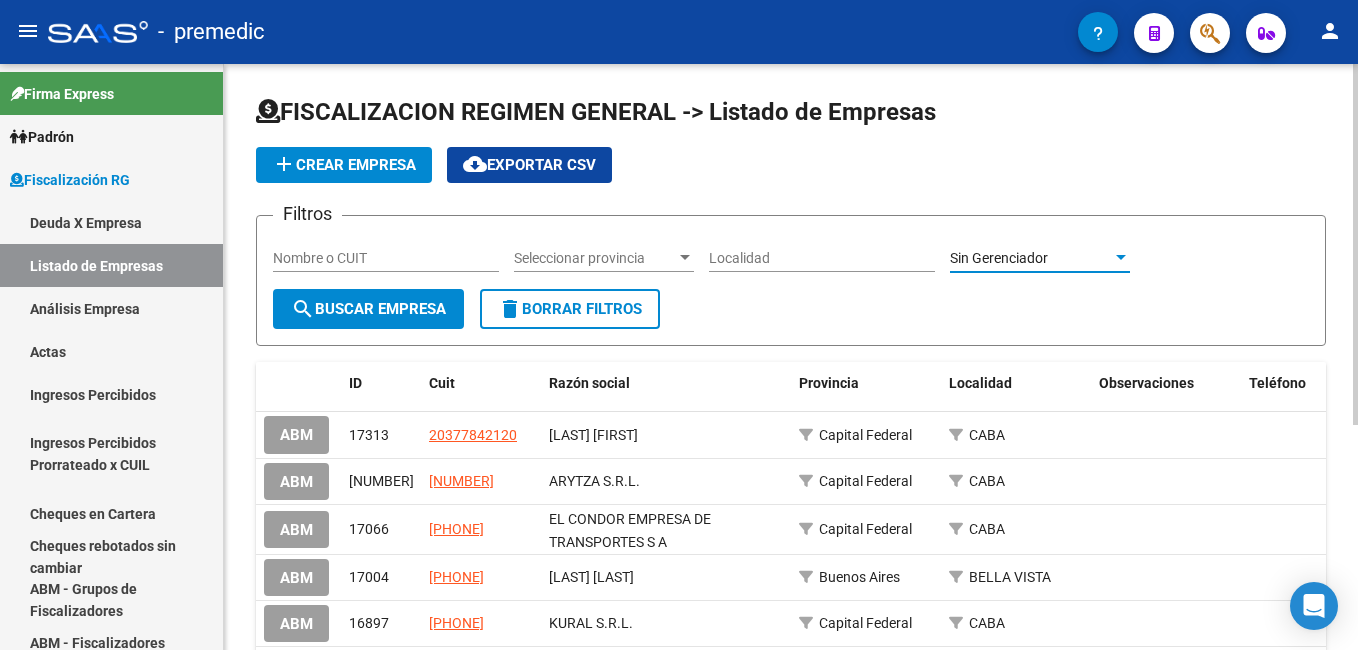 click on "search  Buscar Empresa" 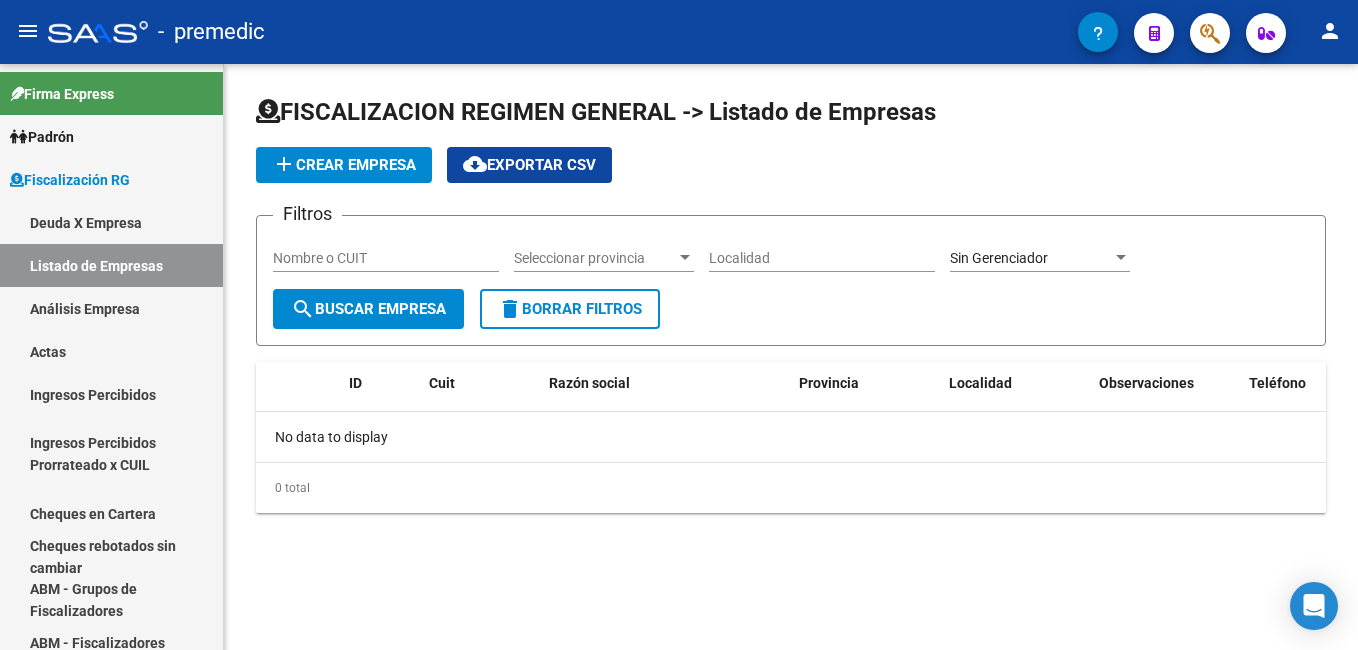 click on "Sin Gerenciador Seleccionar Gerenciador" 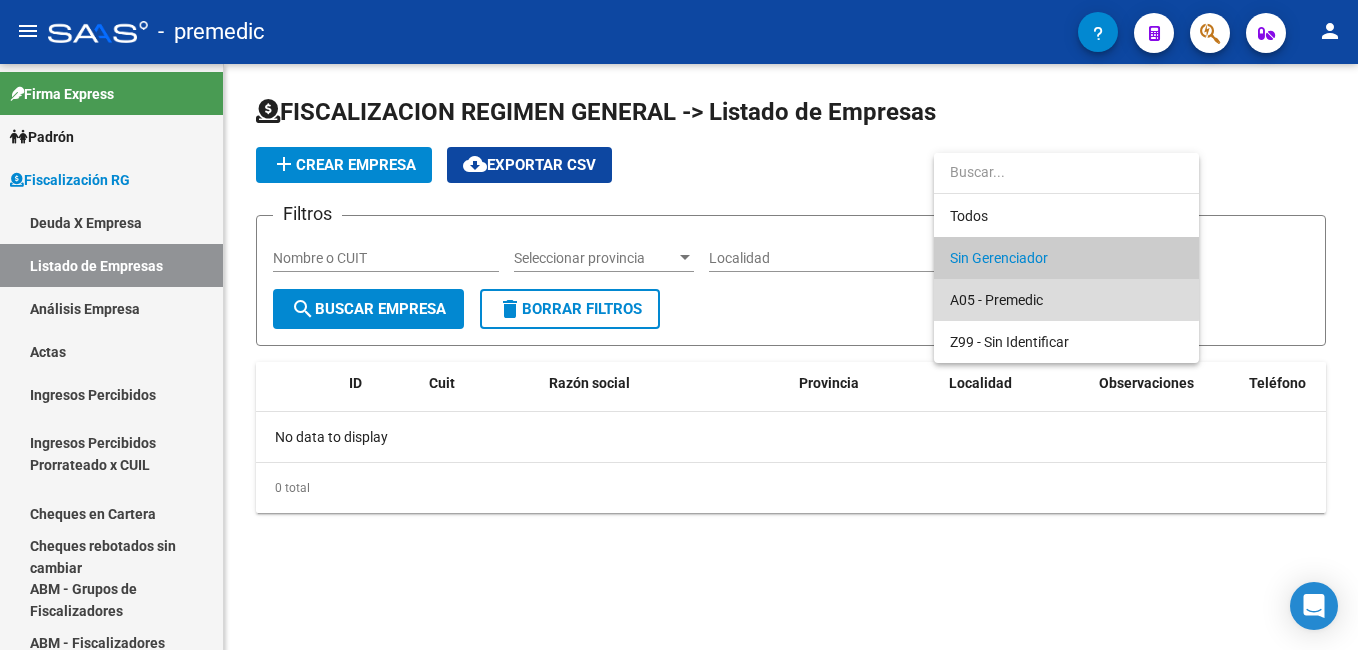 click on "A05 - Premedic" at bounding box center [1066, 300] 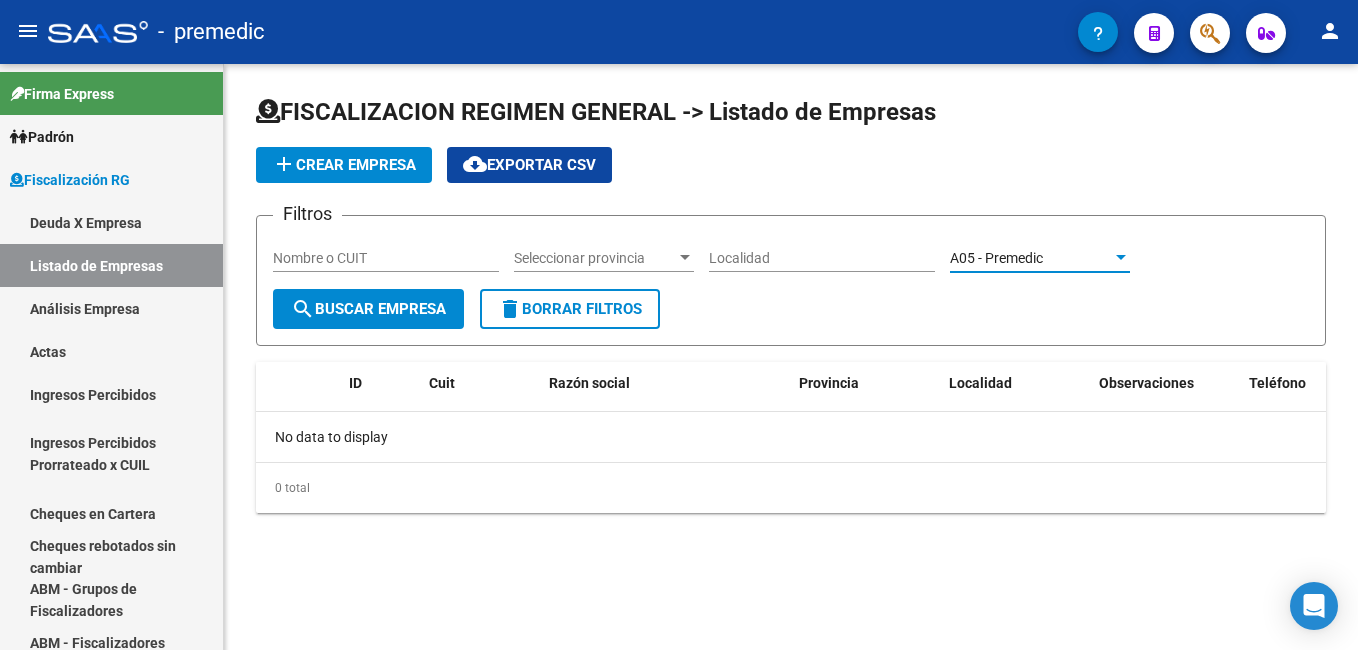 click at bounding box center (1121, 258) 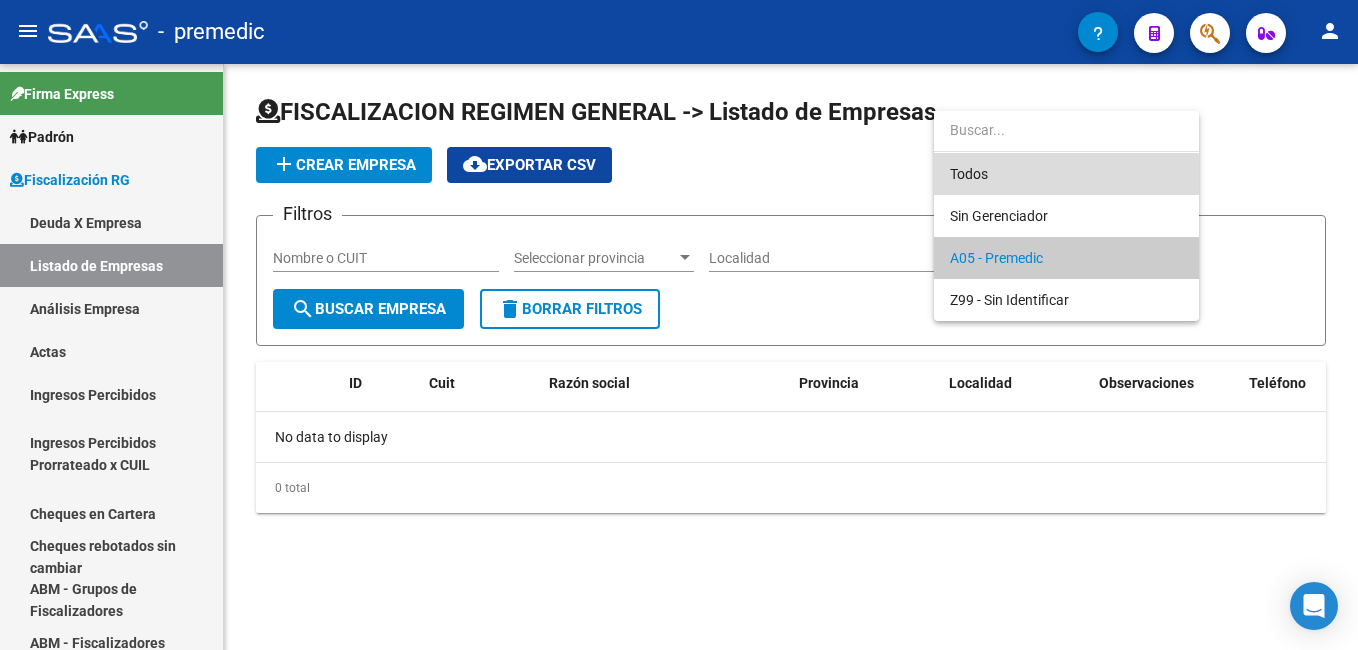 click on "Todos" at bounding box center [1066, 174] 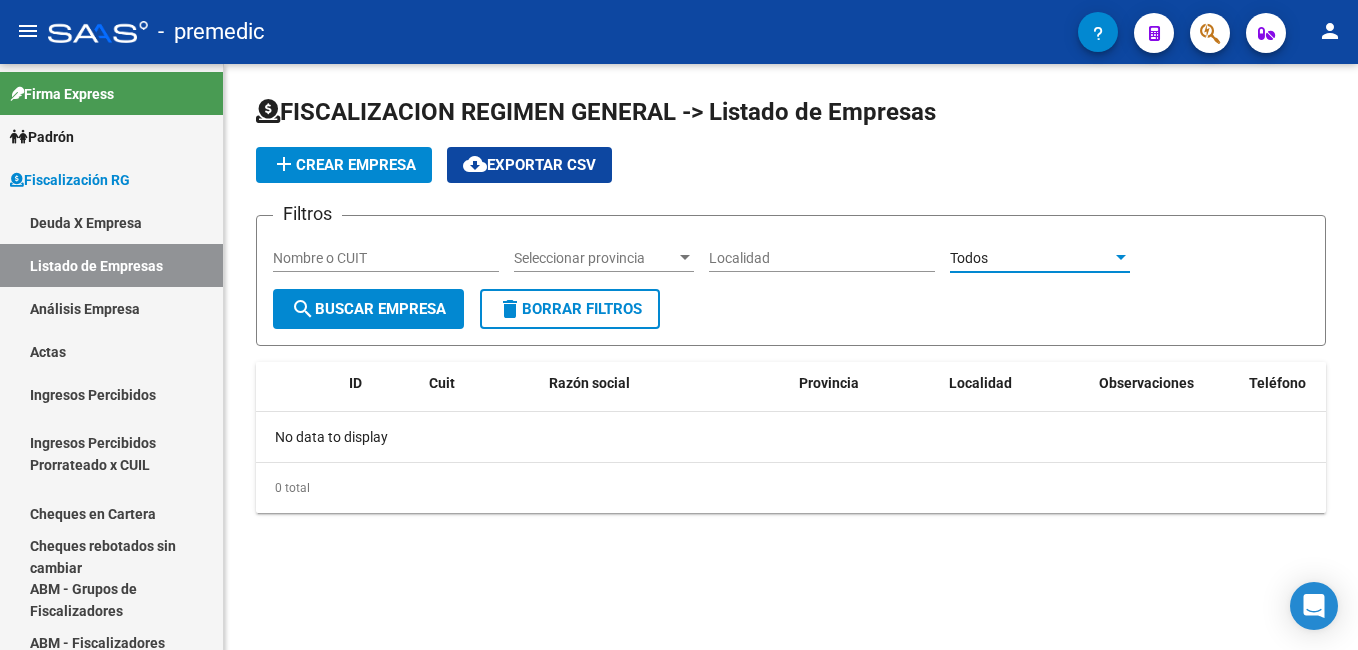 click on "search  Buscar Empresa" 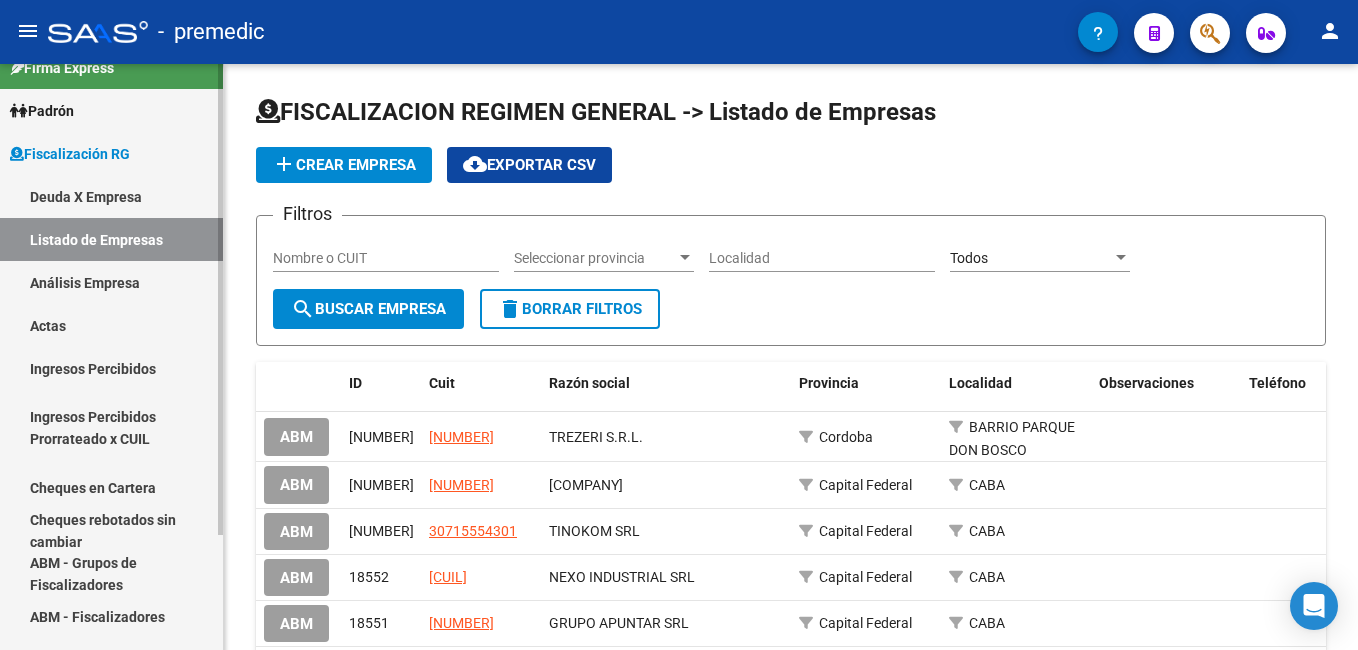 scroll, scrollTop: 0, scrollLeft: 0, axis: both 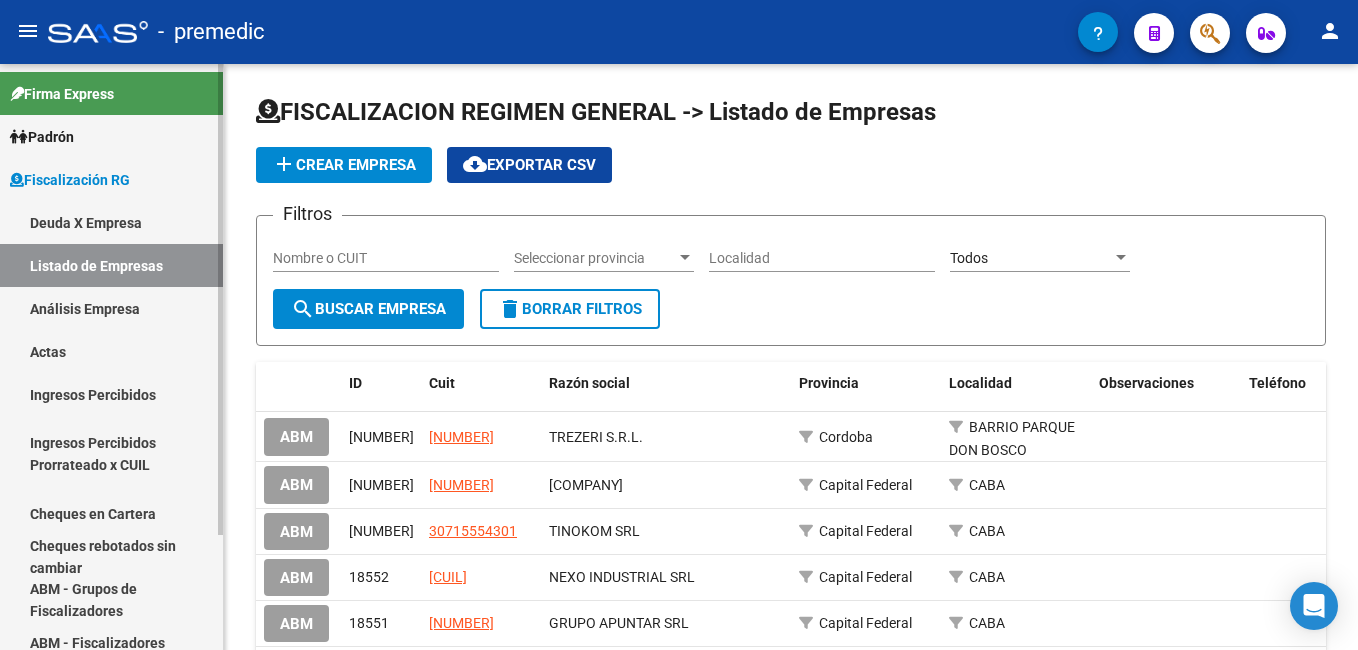 click on "Análisis Empresa" at bounding box center (111, 308) 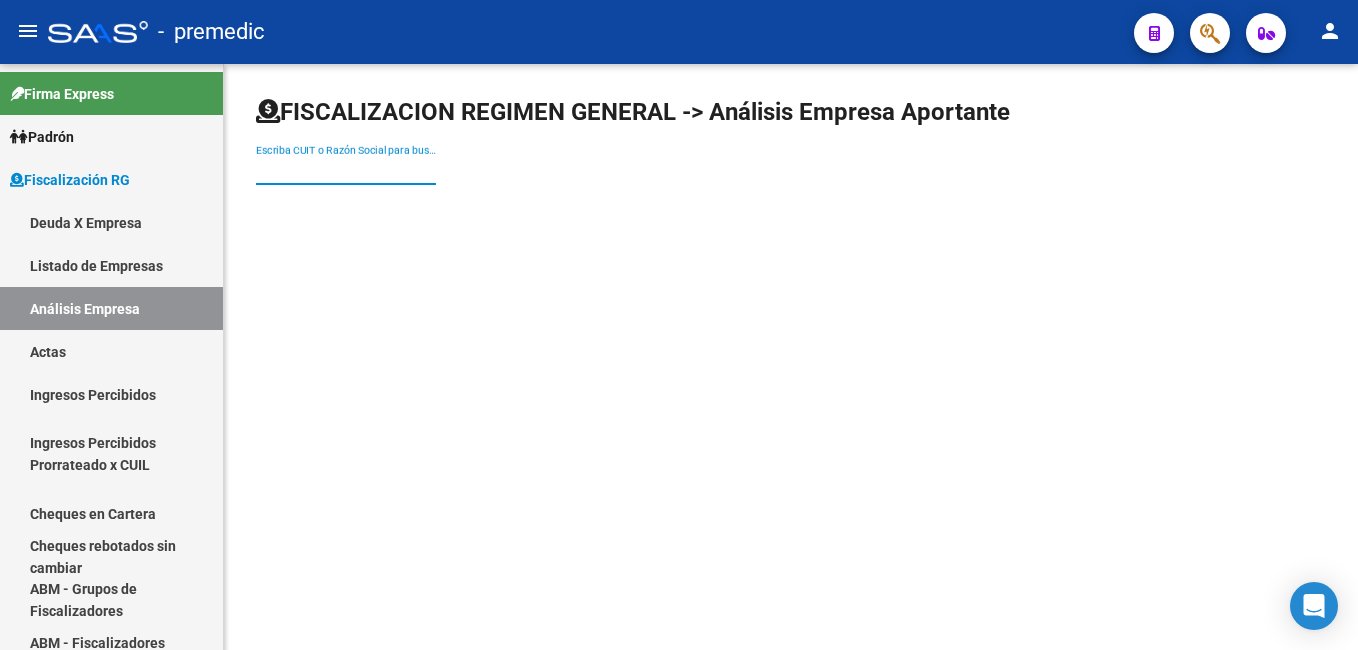 click on "Escriba CUIT o Razón Social para buscar" at bounding box center [346, 170] 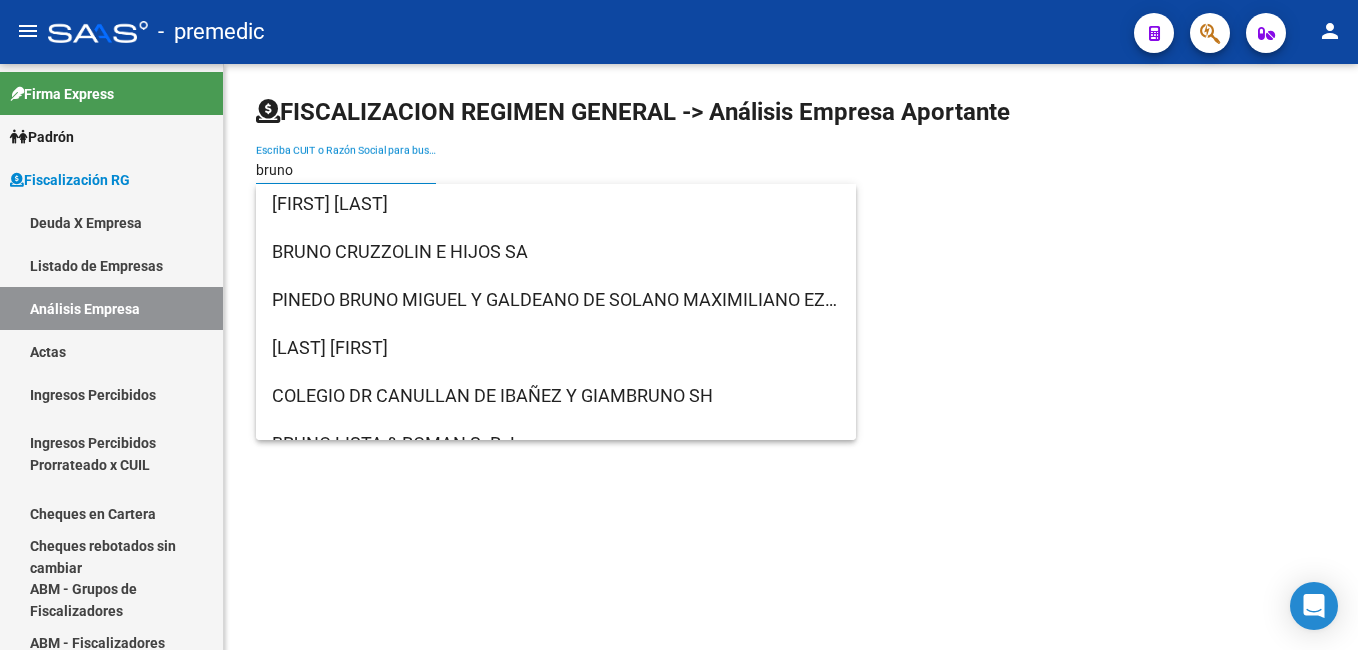 scroll, scrollTop: 0, scrollLeft: 0, axis: both 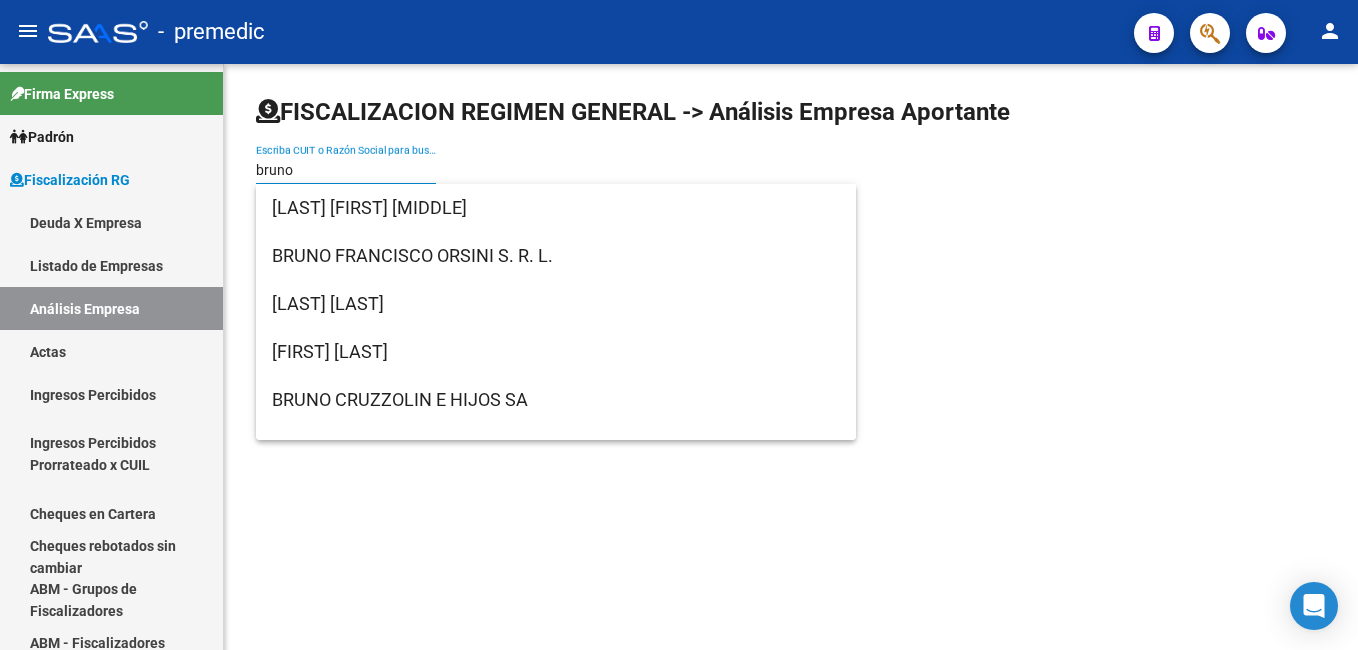 click on "bruno" at bounding box center [346, 170] 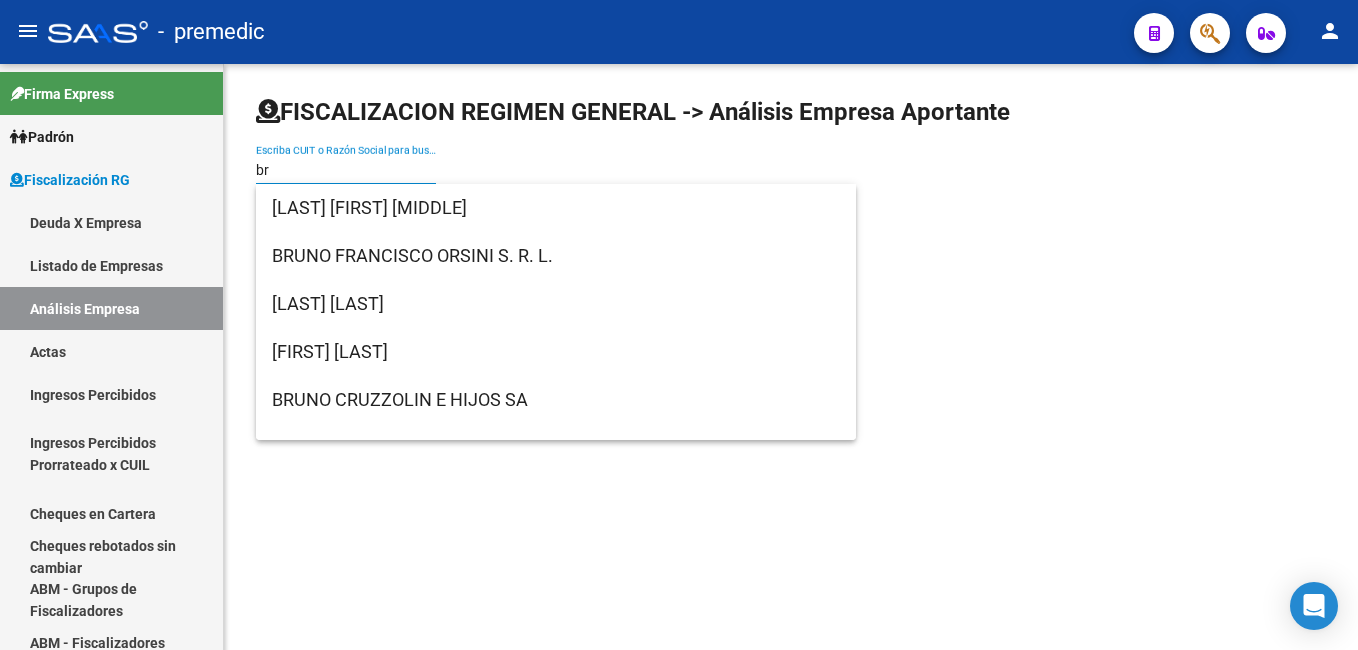type on "b" 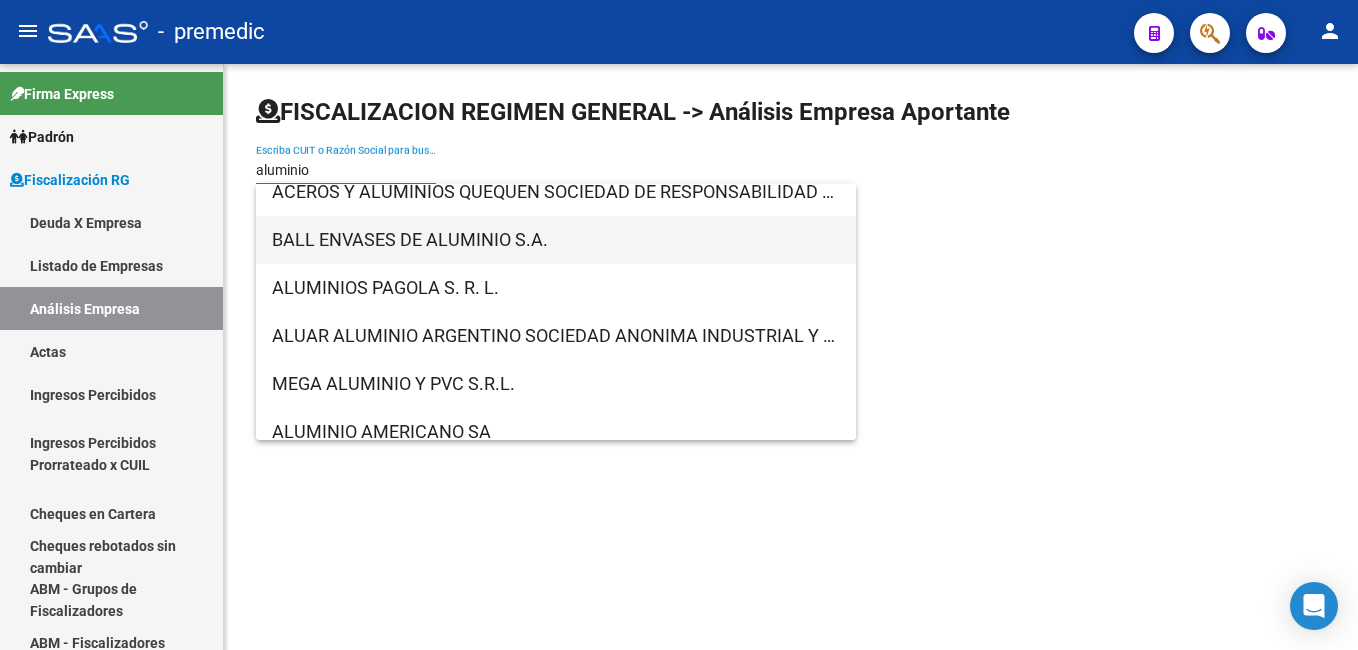 scroll, scrollTop: 32, scrollLeft: 0, axis: vertical 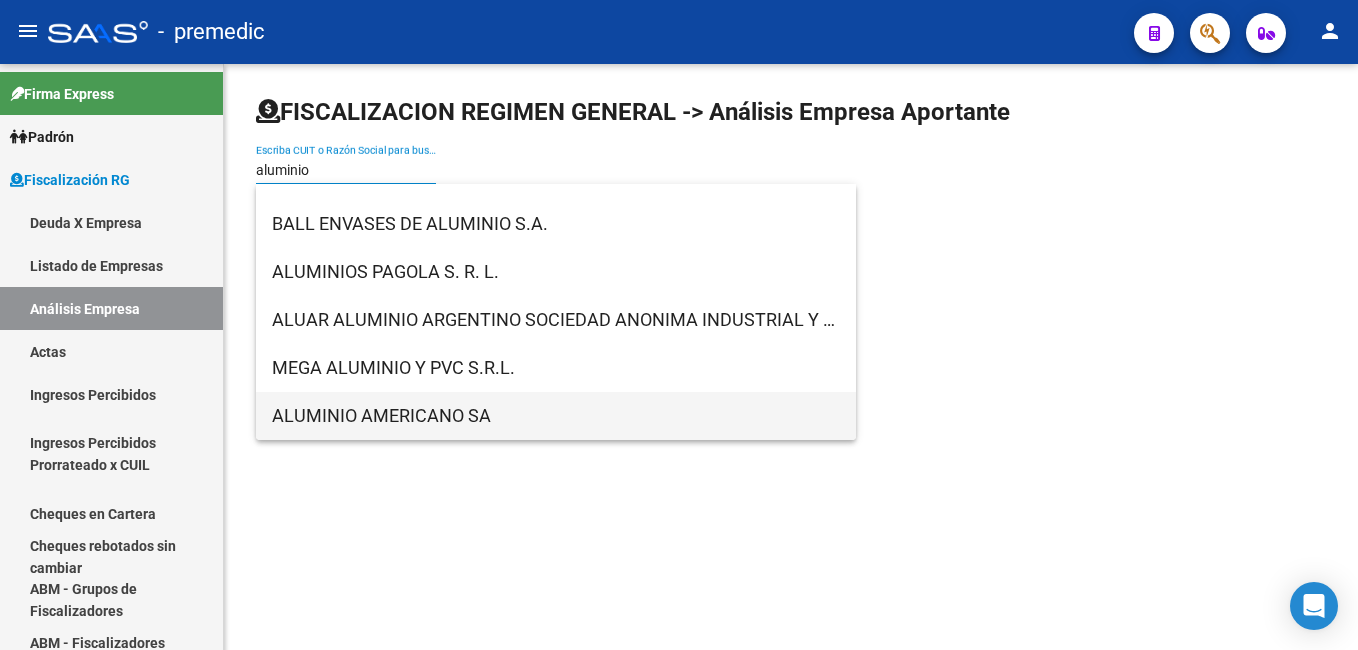 type on "aluminio" 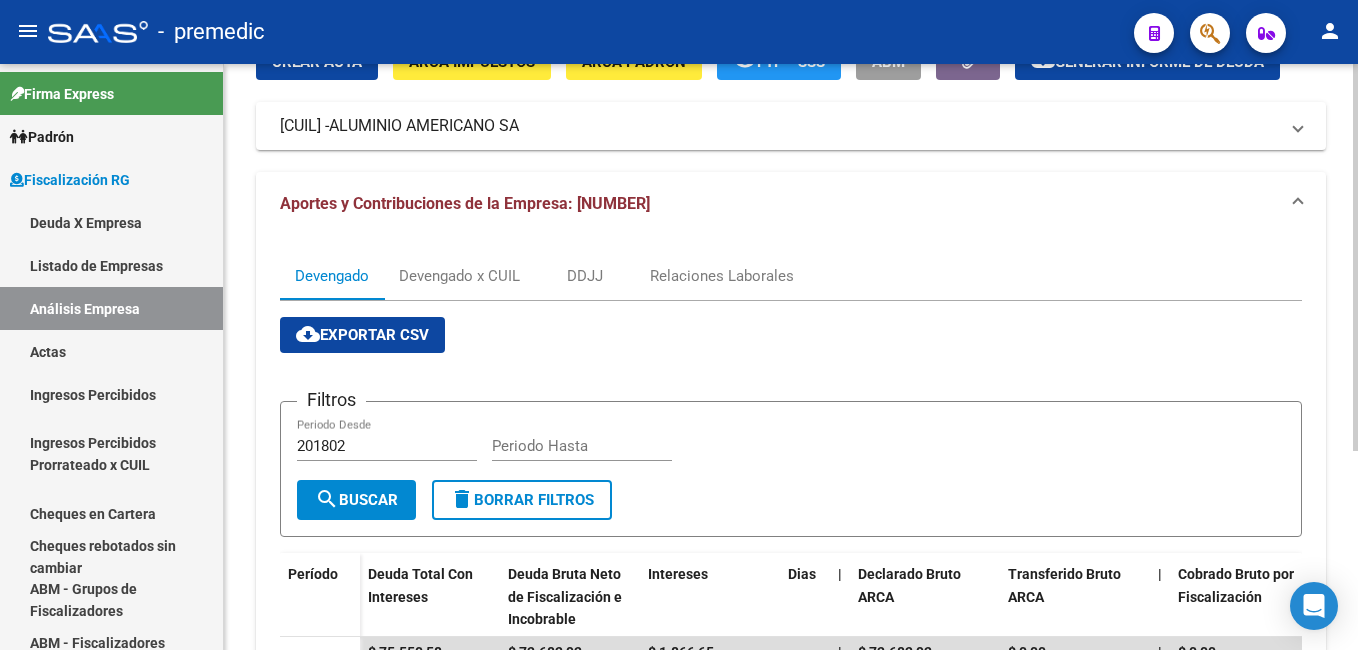 scroll, scrollTop: 100, scrollLeft: 0, axis: vertical 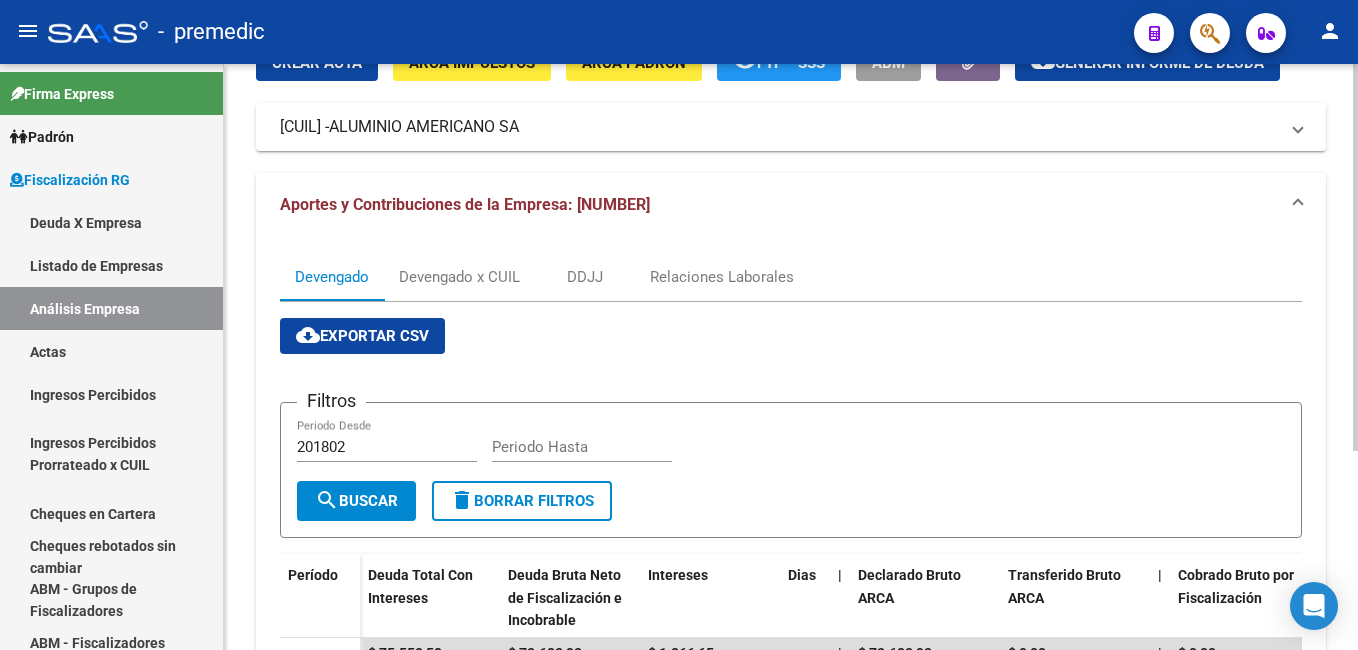 click on "201802 Periodo Desde" at bounding box center [387, 440] 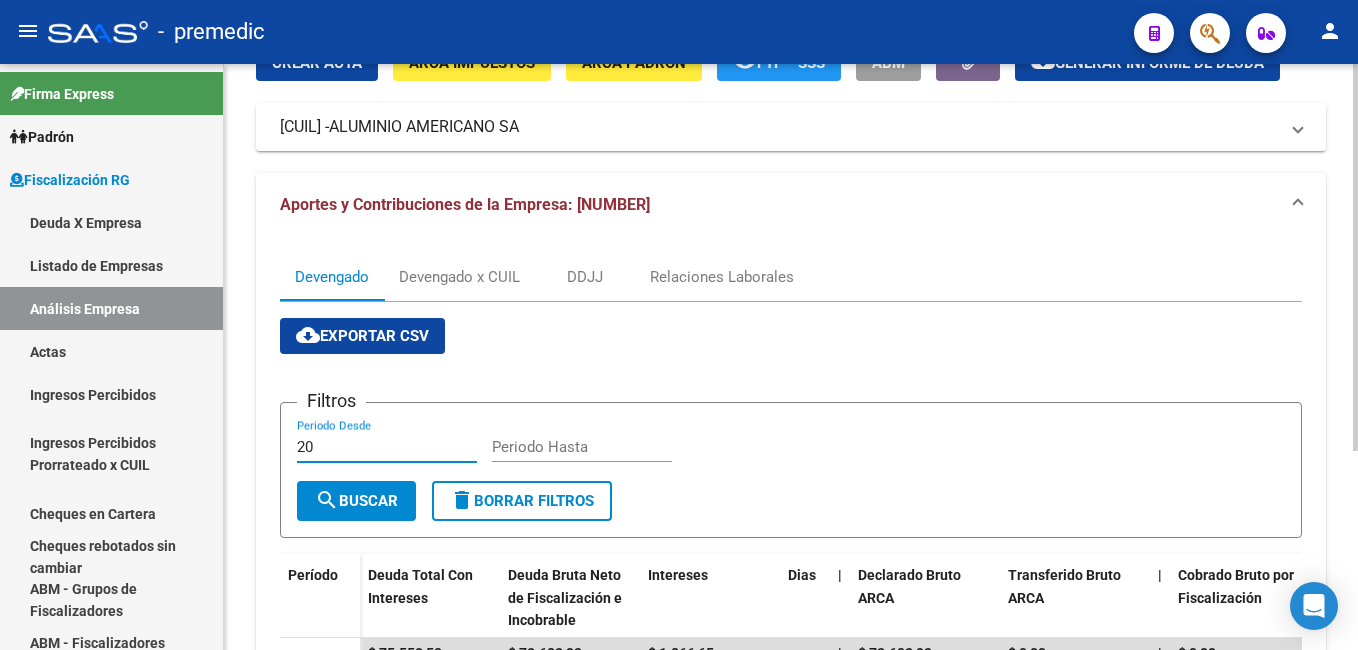 type on "2" 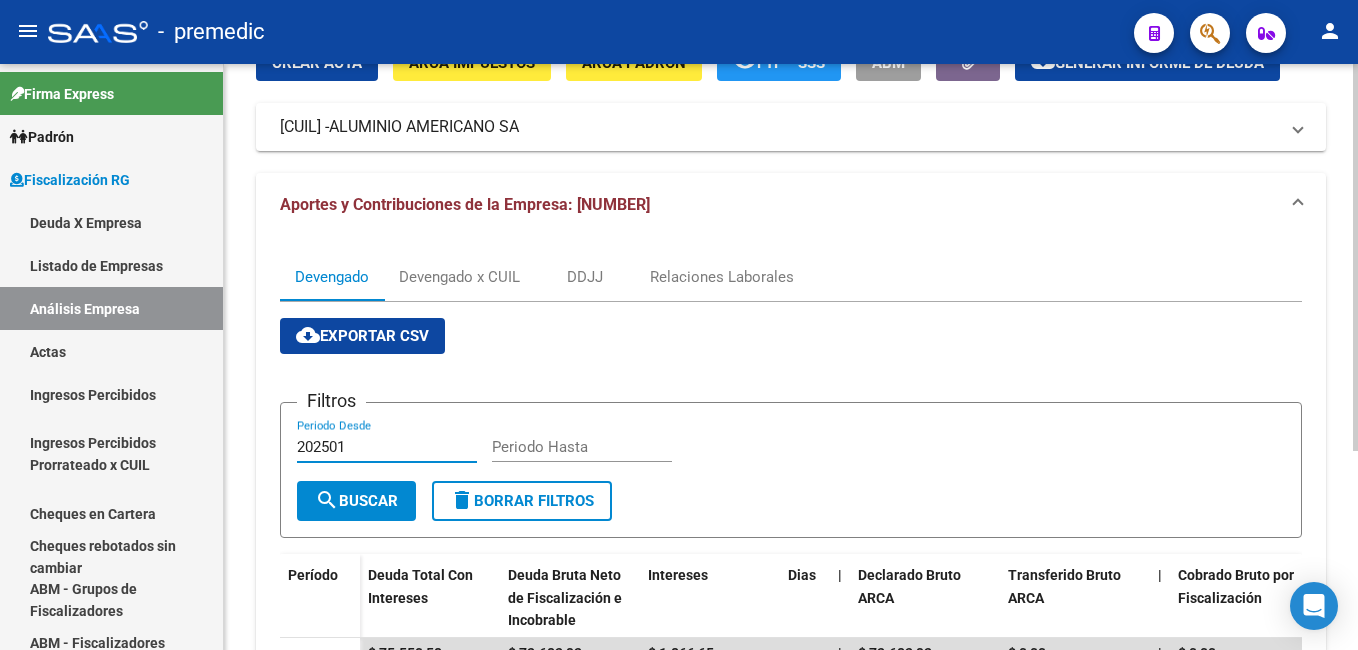 type on "202501" 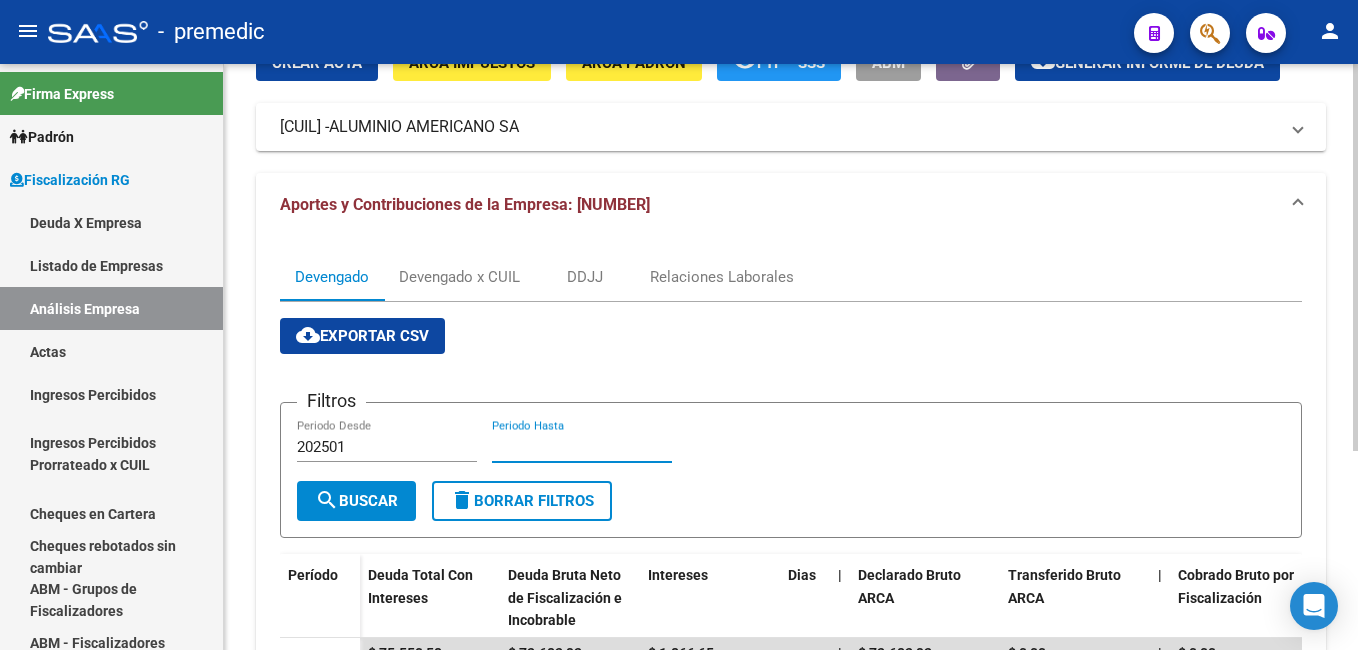 click on "Periodo Hasta" at bounding box center (582, 447) 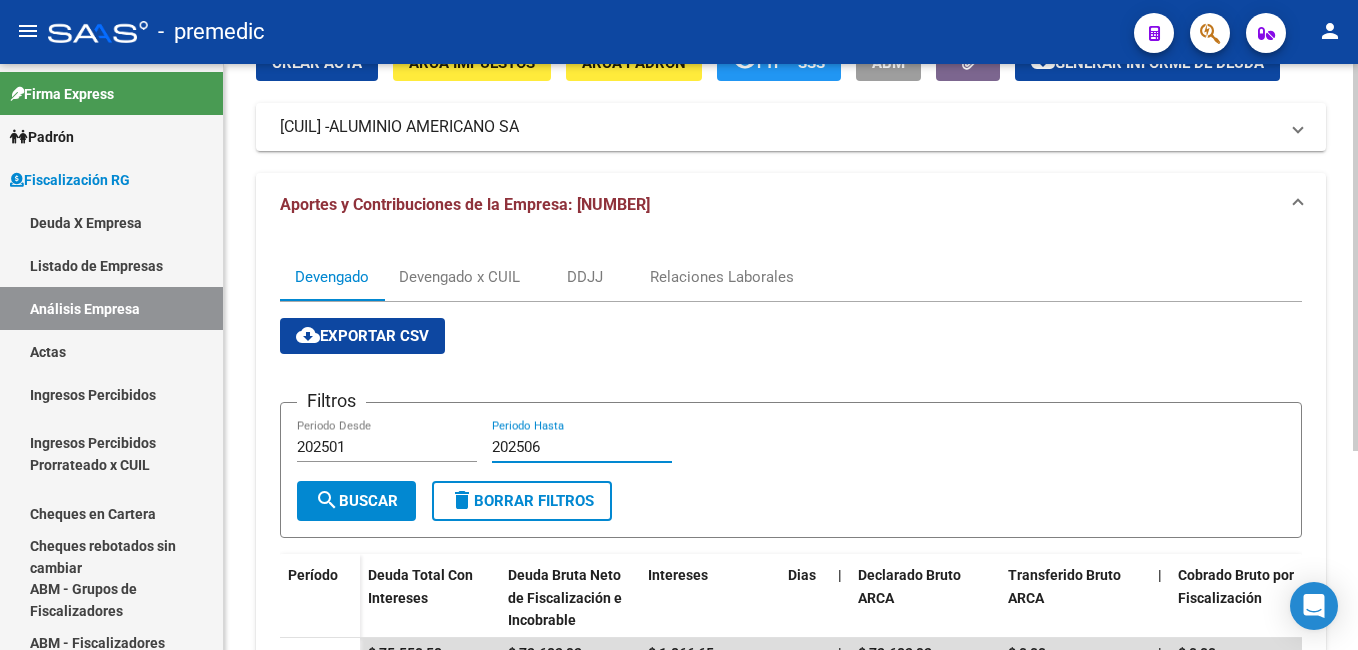 type on "202506" 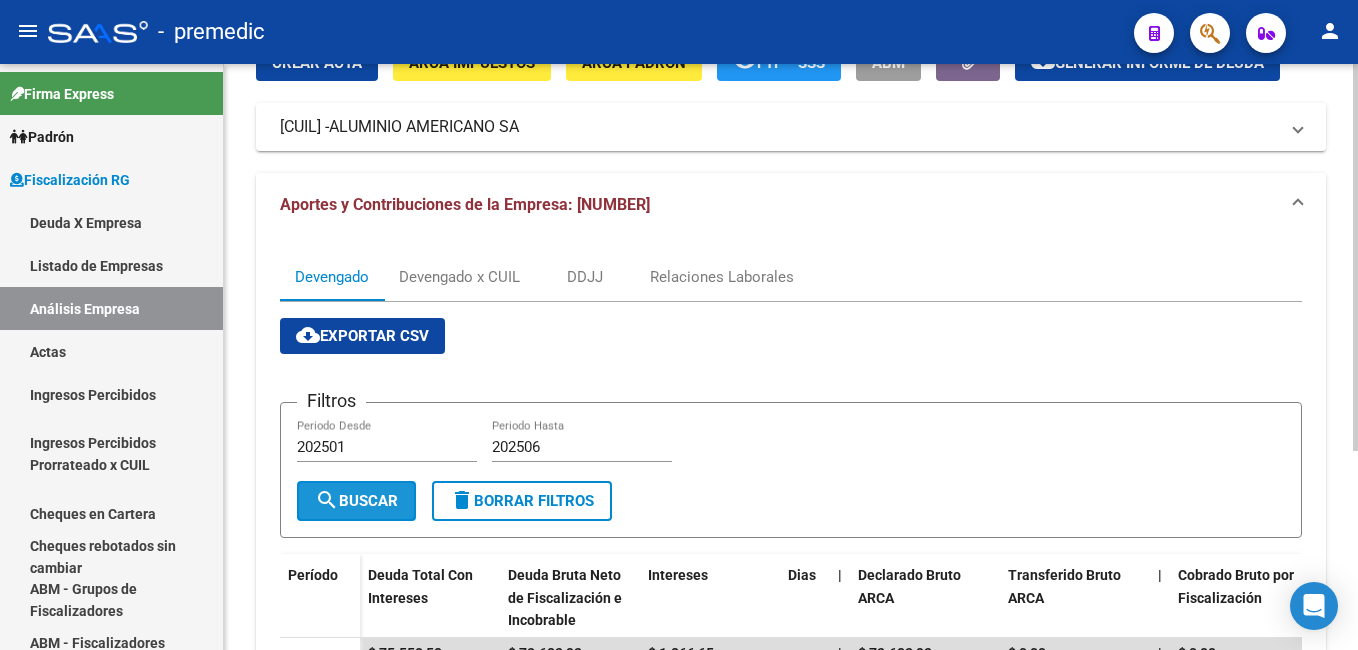click on "search  Buscar" at bounding box center (356, 501) 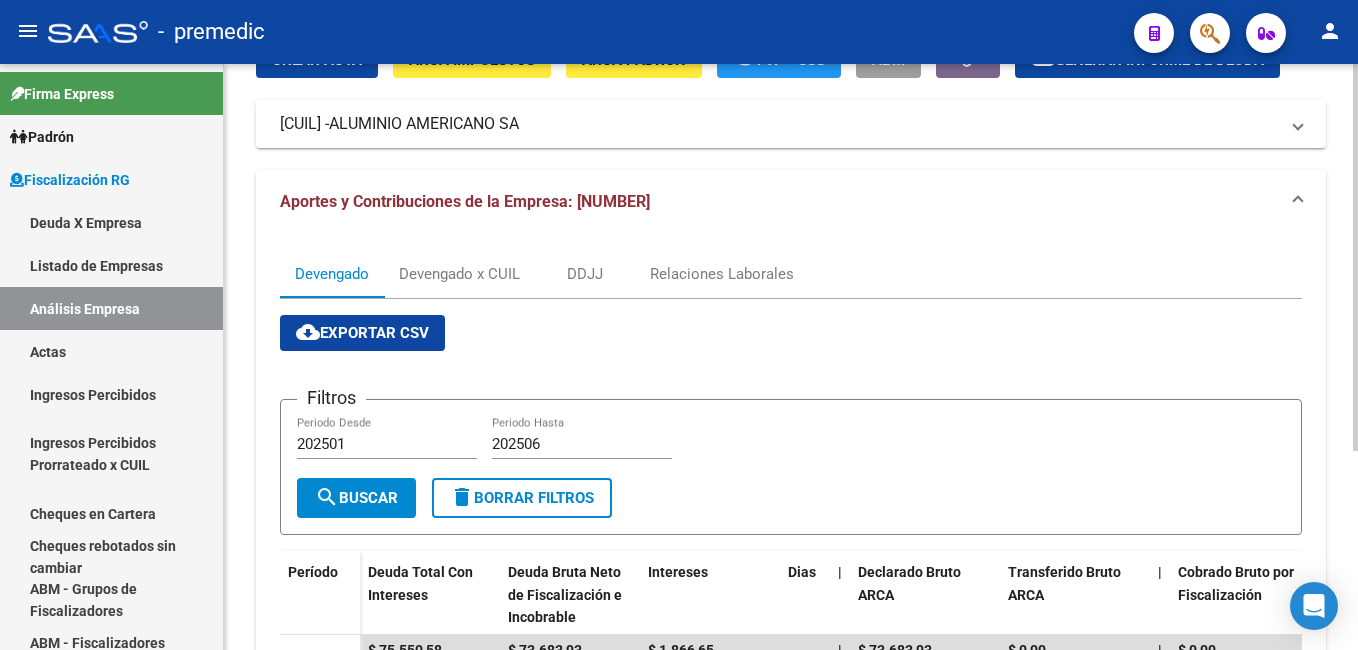 scroll, scrollTop: 100, scrollLeft: 0, axis: vertical 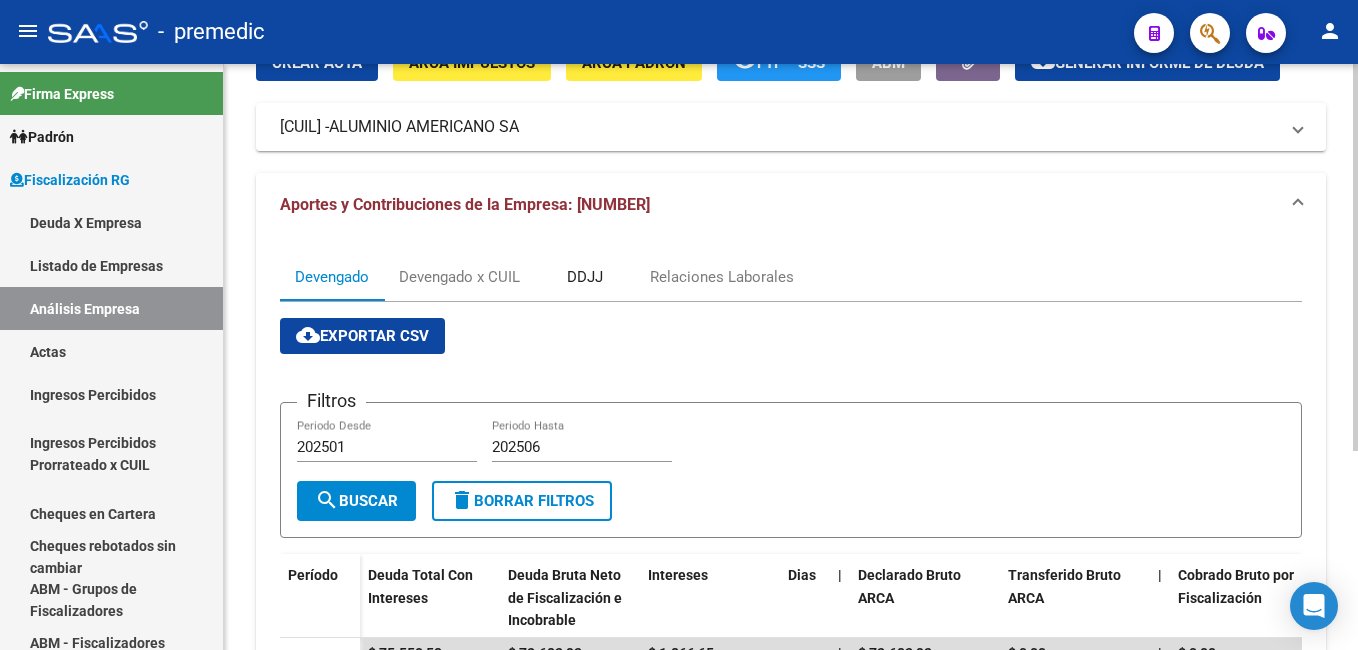 click on "DDJJ" at bounding box center [585, 277] 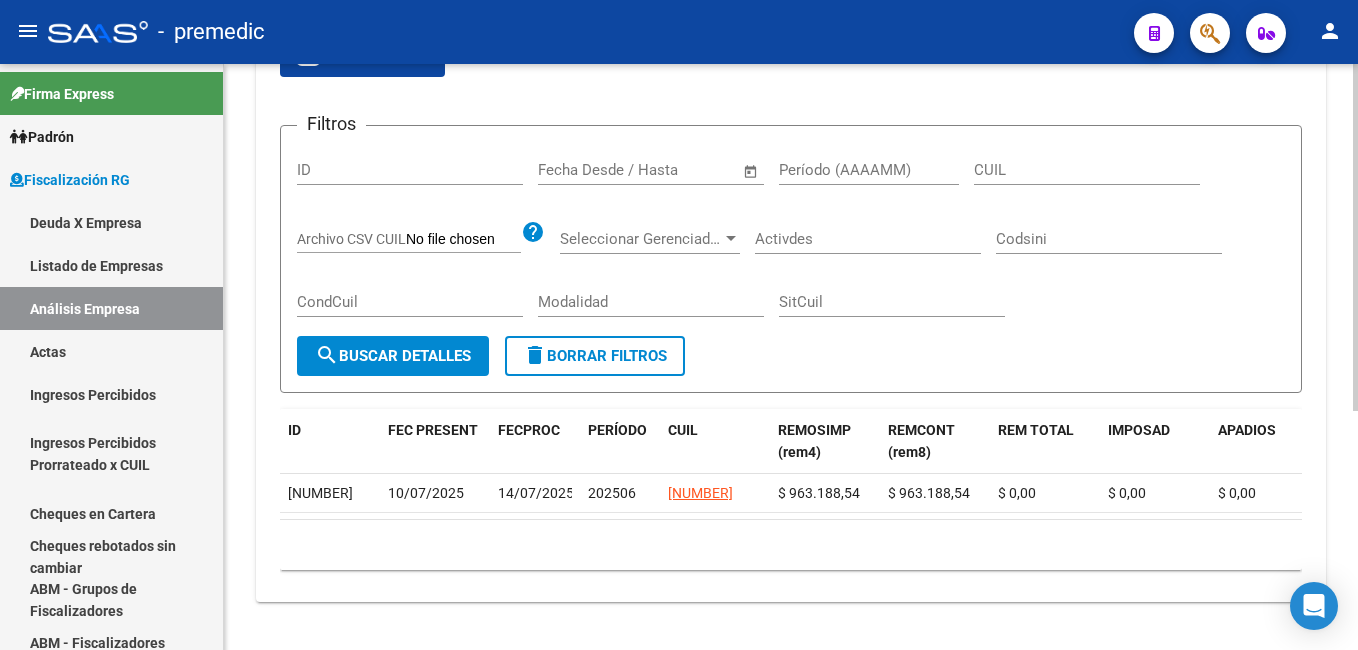 scroll, scrollTop: 404, scrollLeft: 0, axis: vertical 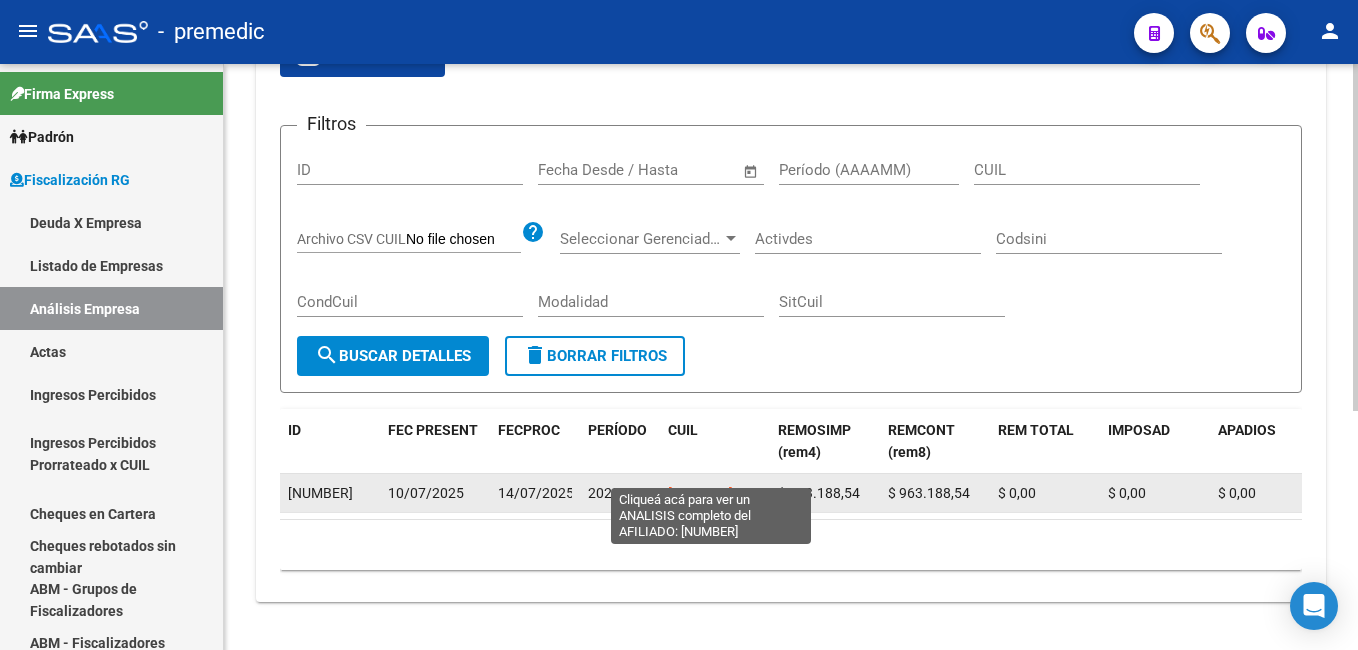 click on "[NUMBER]" 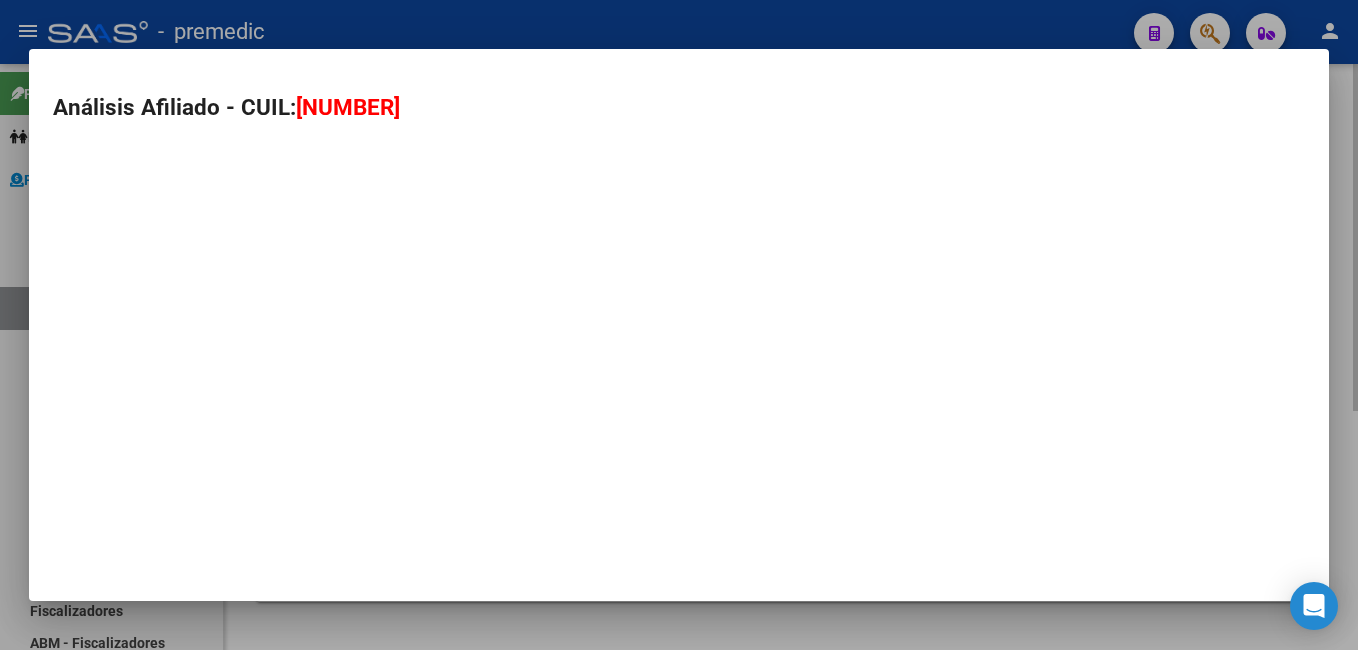 type on "[NUMBER]" 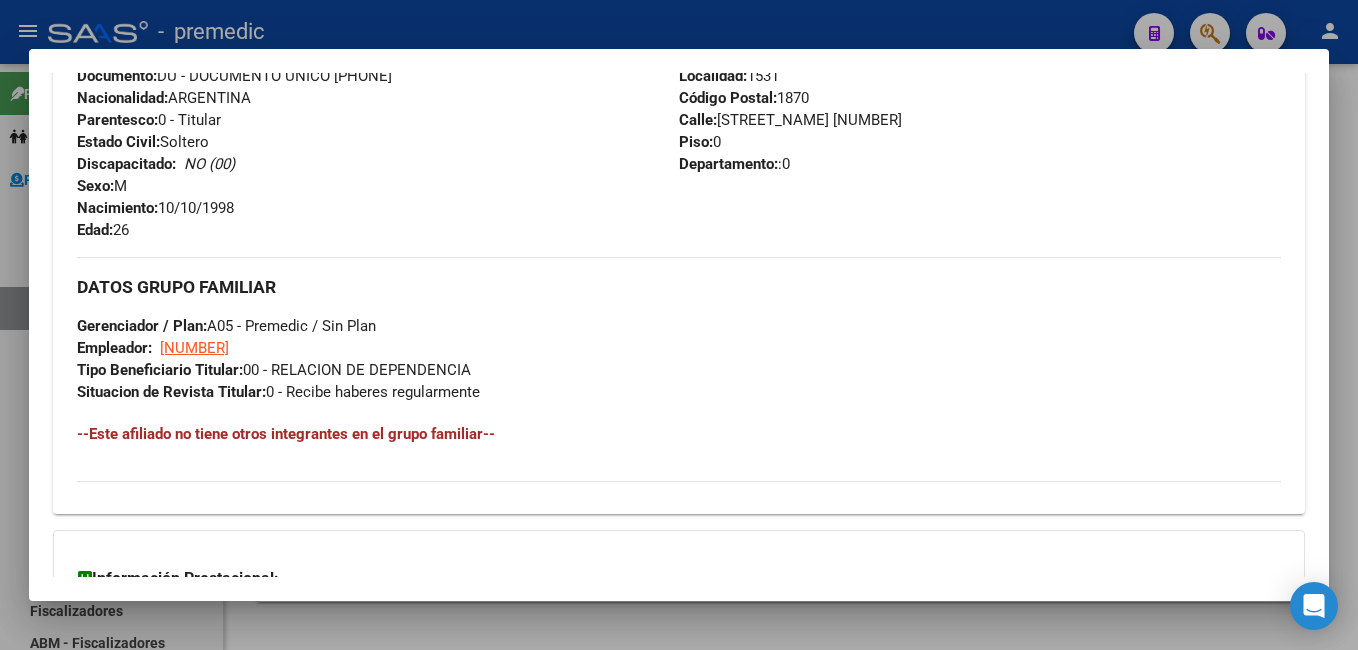 scroll, scrollTop: 972, scrollLeft: 0, axis: vertical 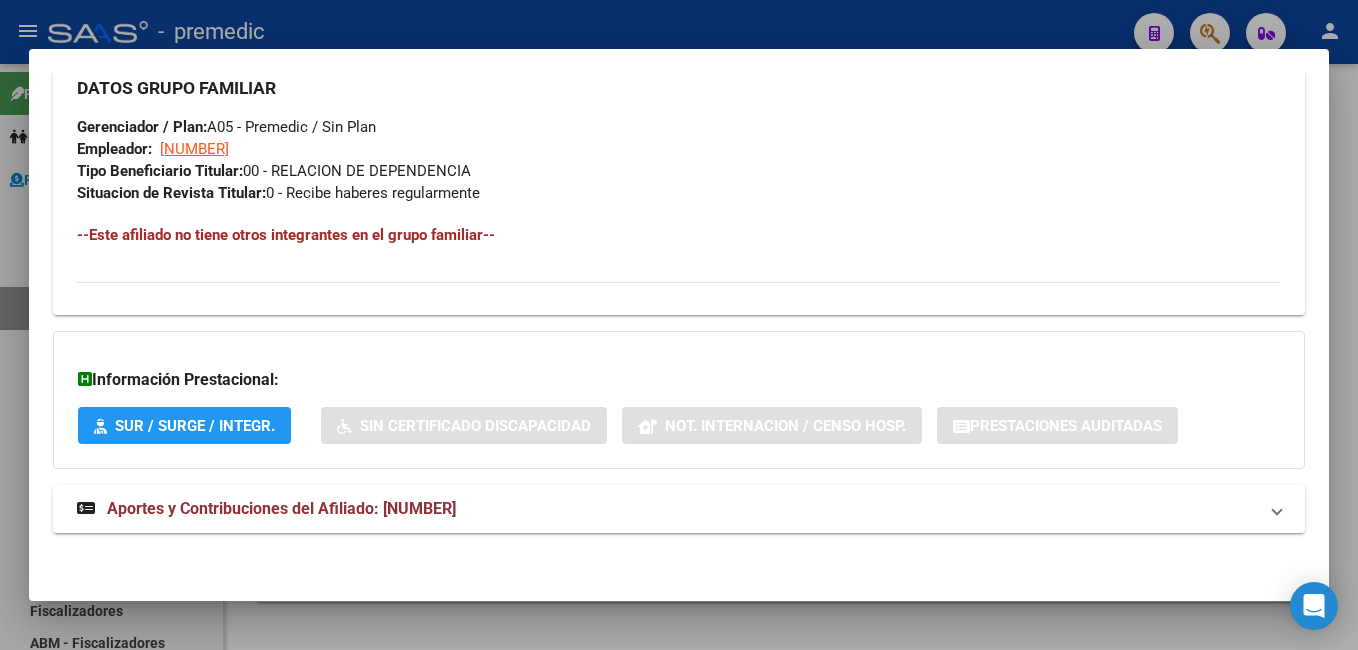 click at bounding box center [679, 325] 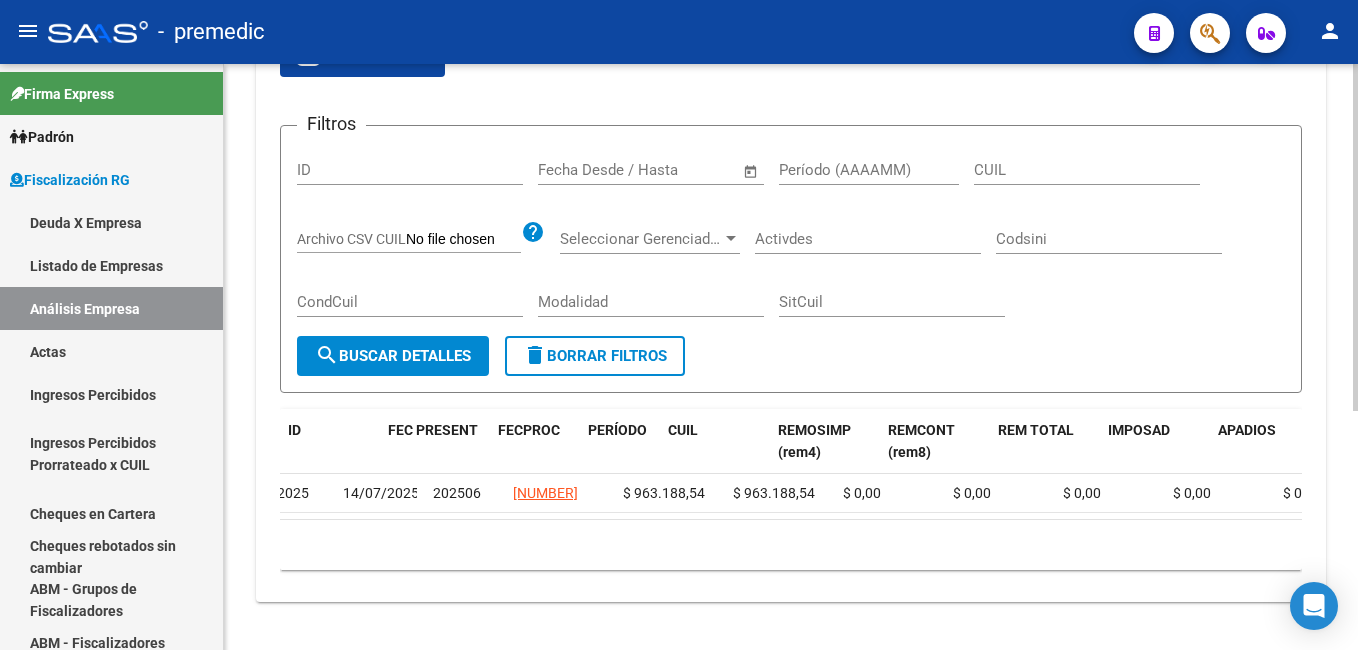 scroll, scrollTop: 0, scrollLeft: 0, axis: both 